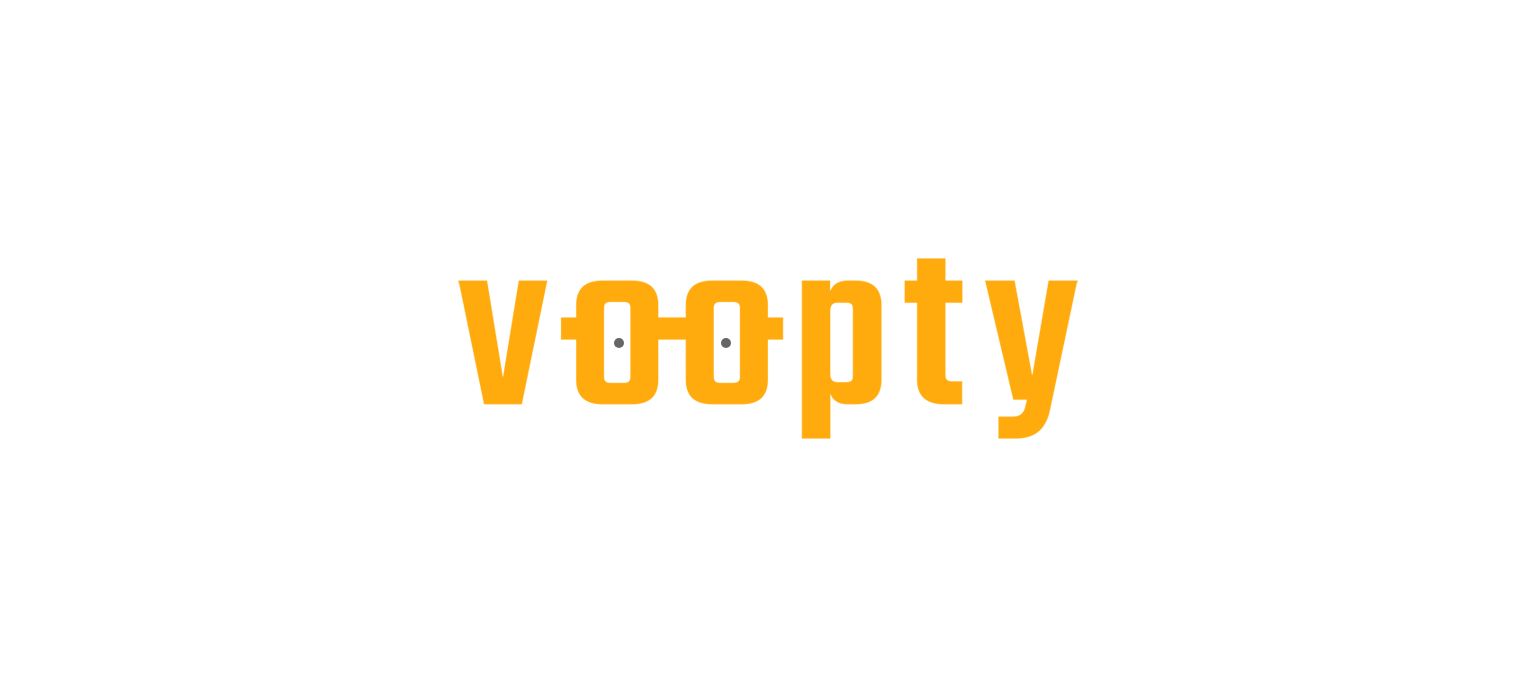 scroll, scrollTop: 0, scrollLeft: 0, axis: both 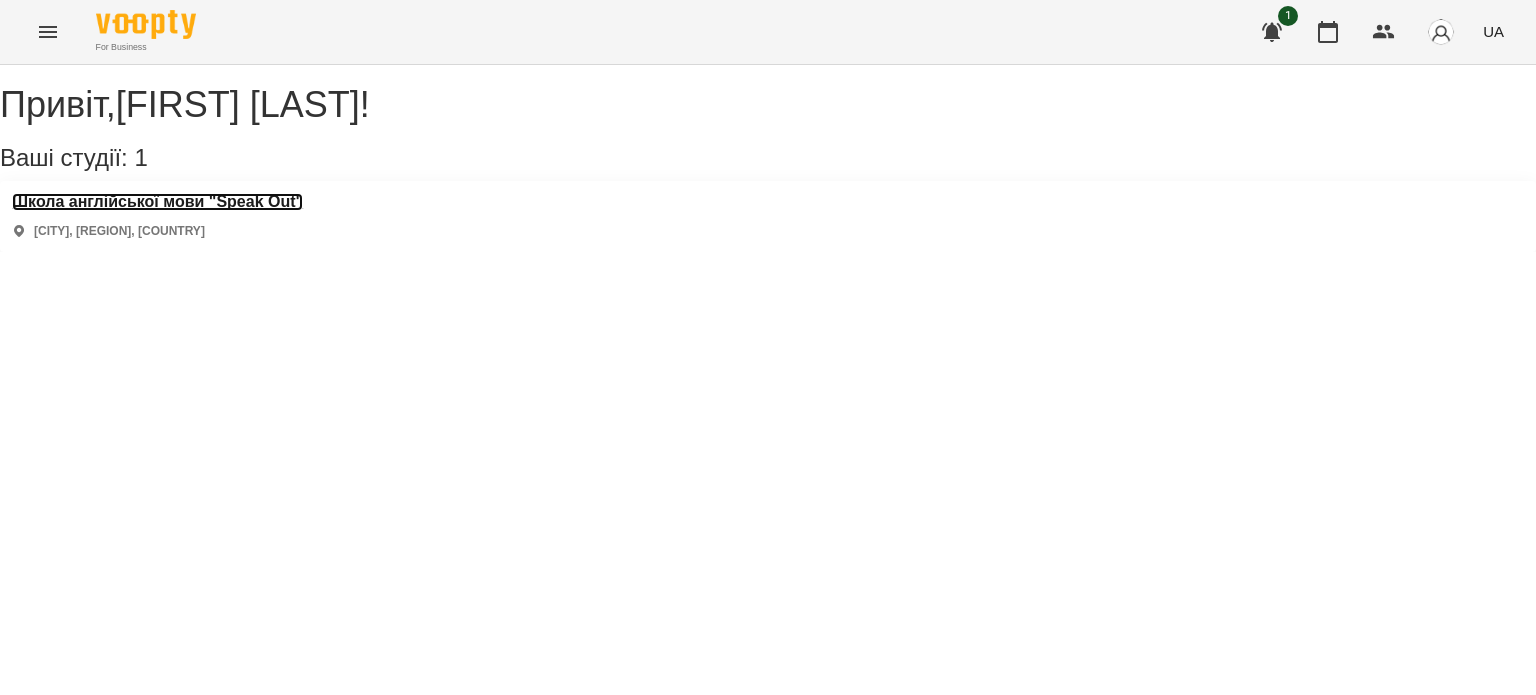 click on "Школа англійської мови "Speak Out"" at bounding box center [157, 202] 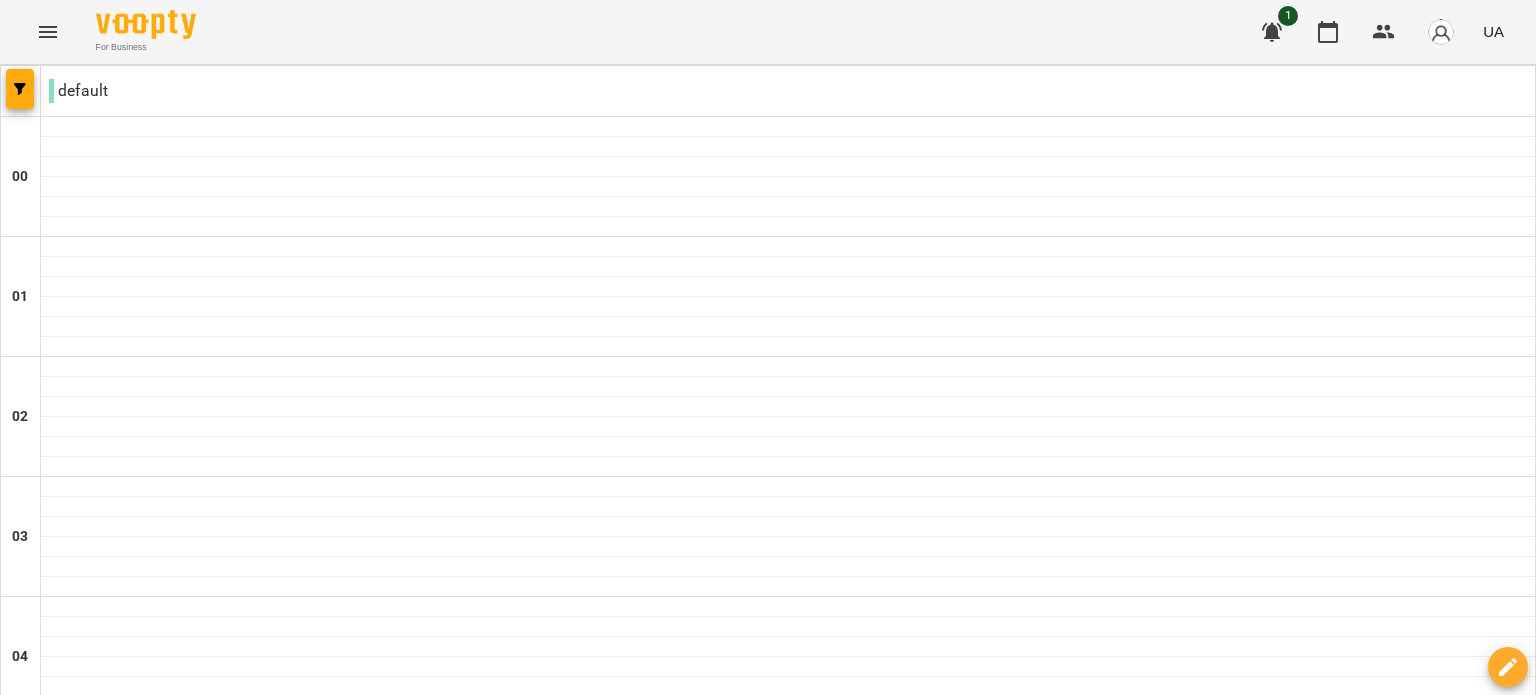 scroll, scrollTop: 2314, scrollLeft: 0, axis: vertical 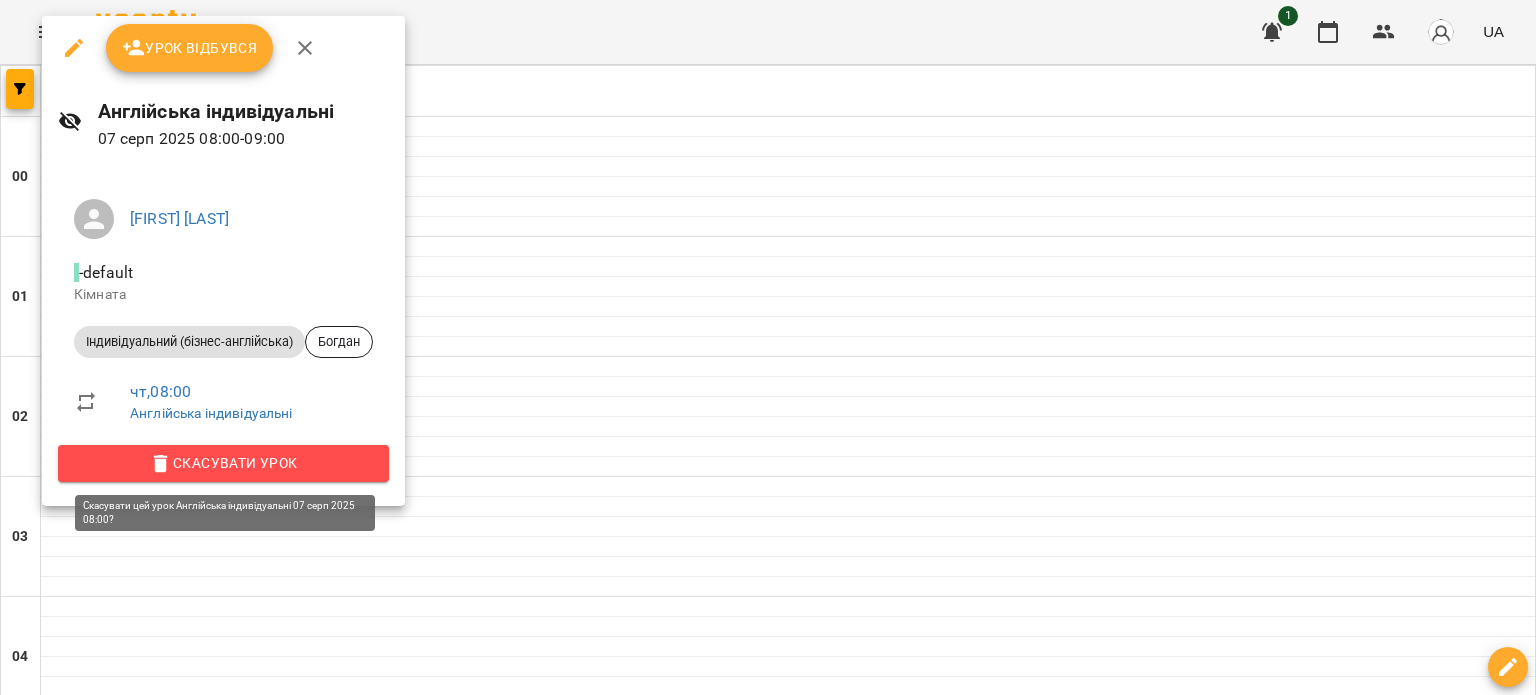 click on "Скасувати Урок" at bounding box center (223, 463) 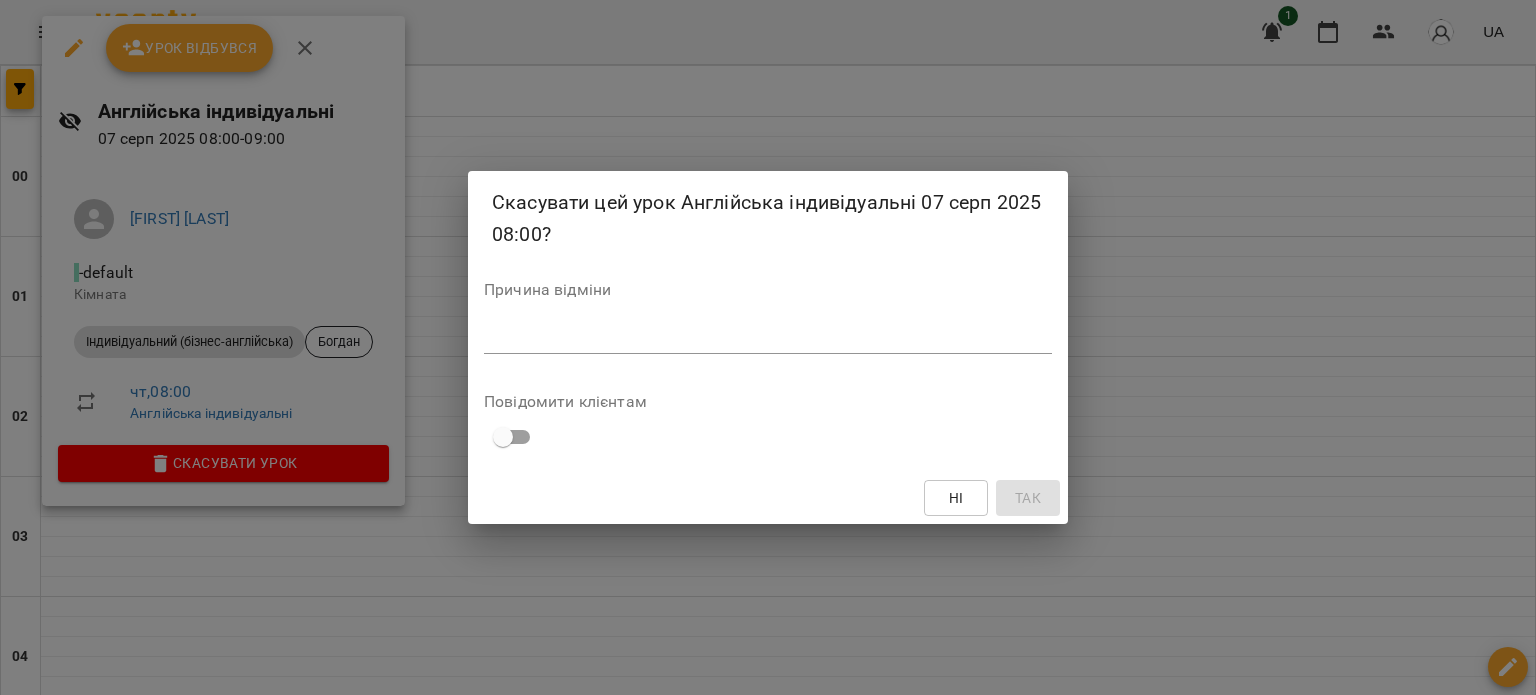 click at bounding box center (768, 337) 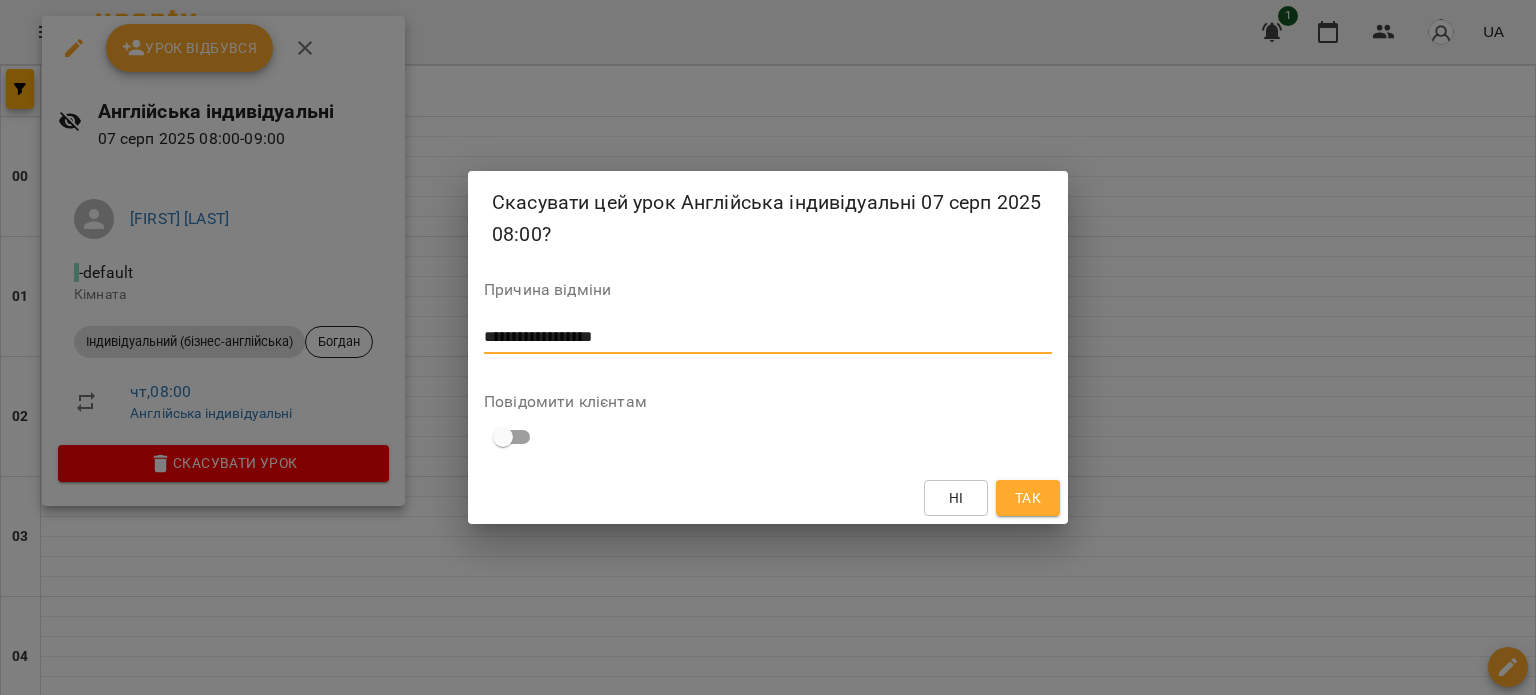 type on "**********" 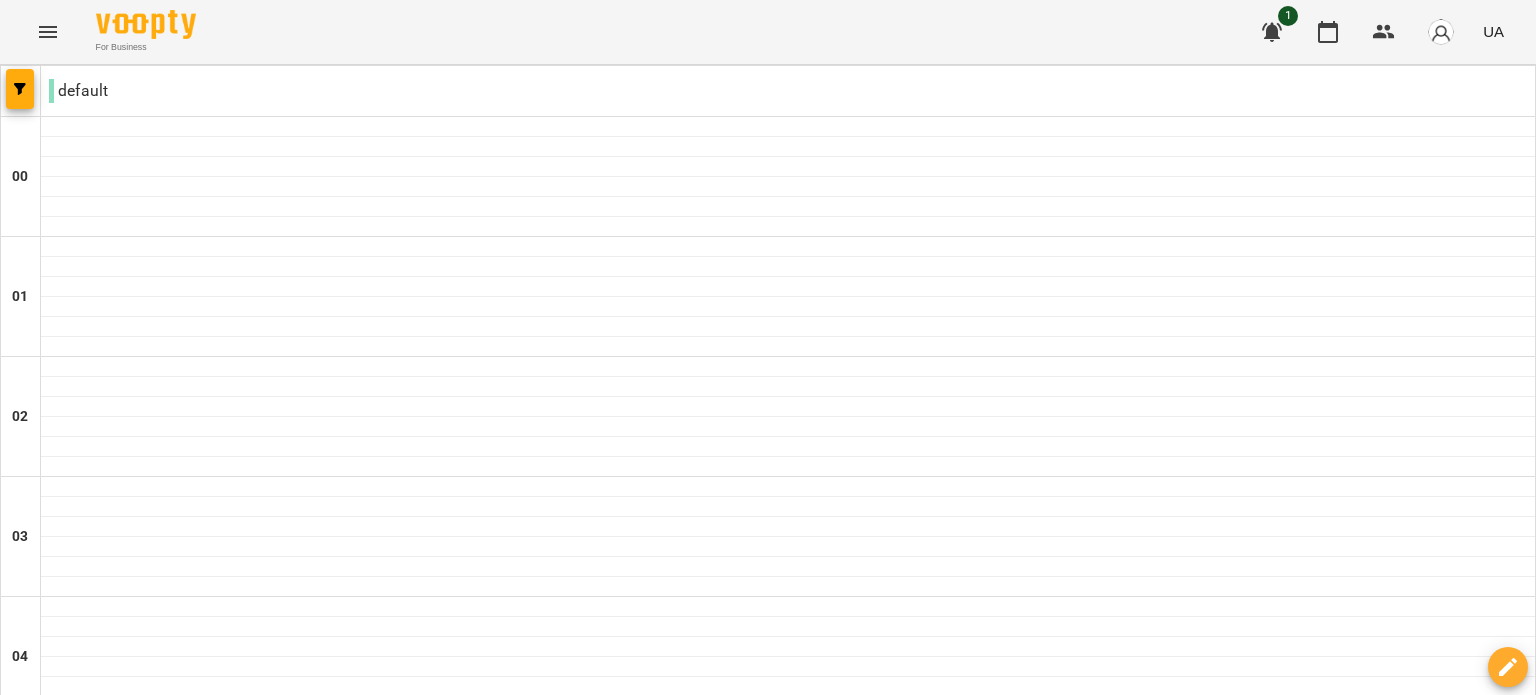 scroll, scrollTop: 1628, scrollLeft: 0, axis: vertical 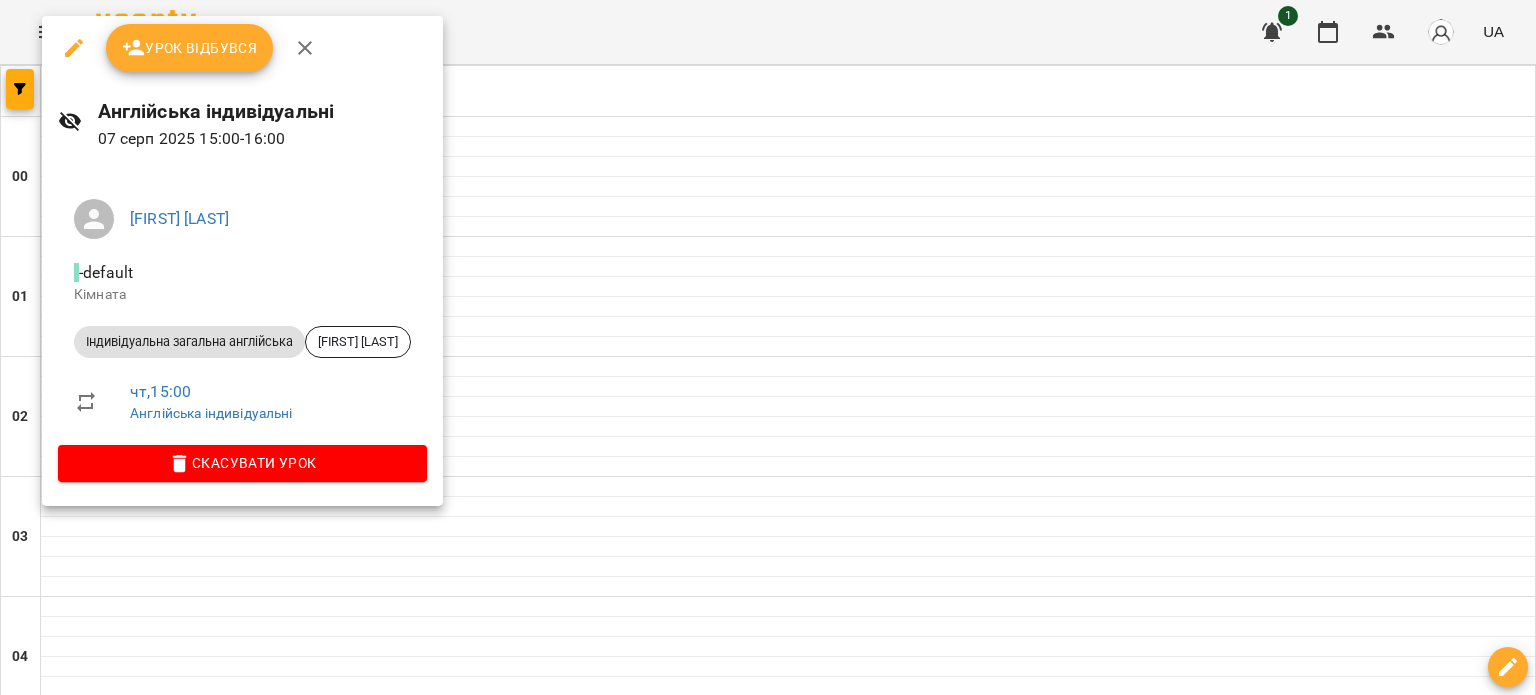 click at bounding box center (768, 347) 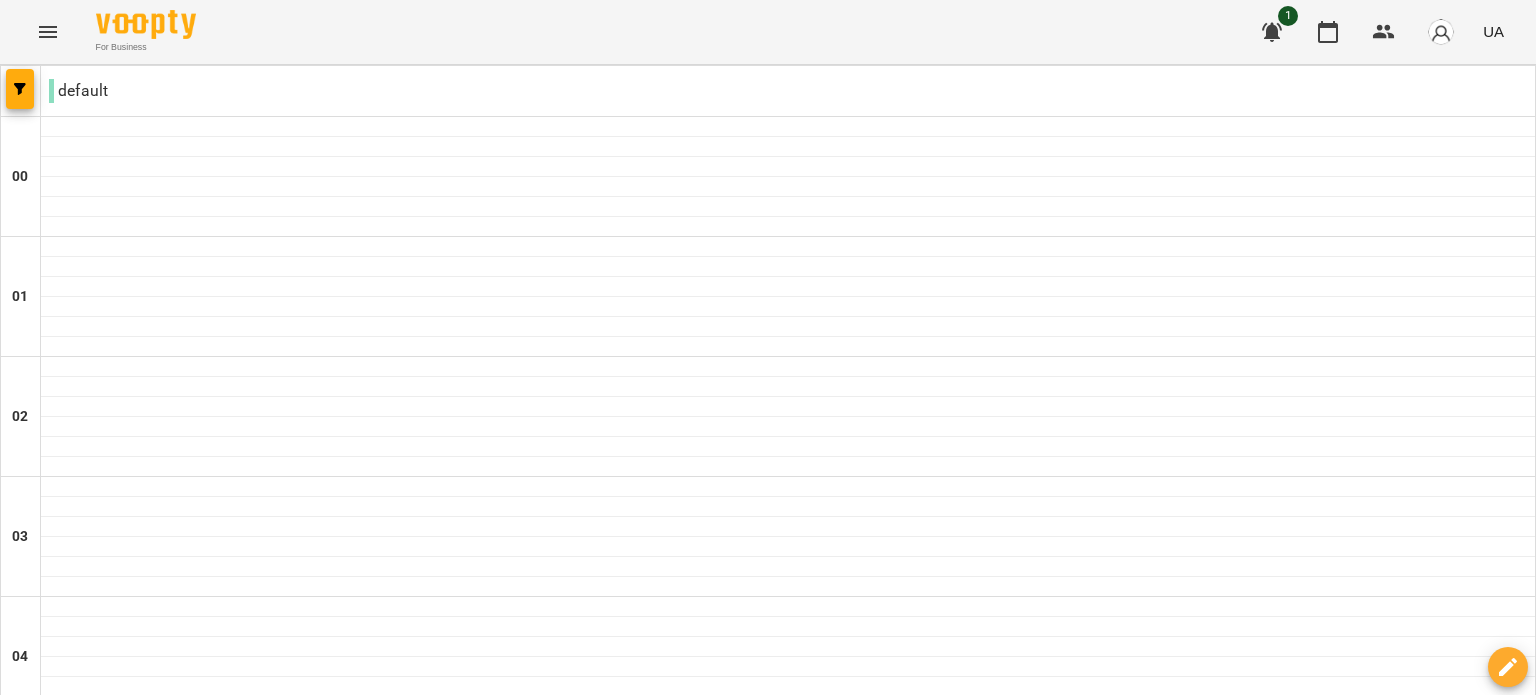 click on "15:00 [FIRST] [LAST]" at bounding box center [788, 1945] 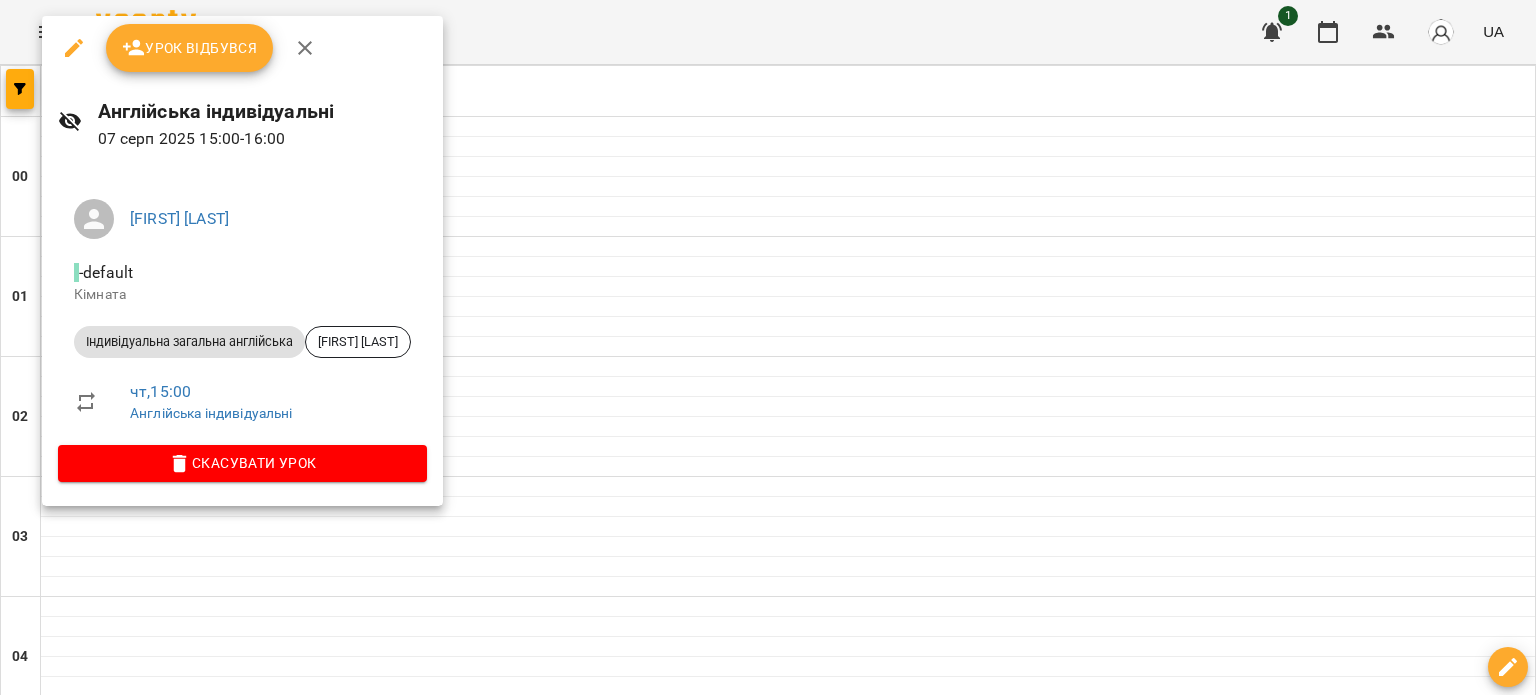 click on "Скасувати Урок" at bounding box center (242, 463) 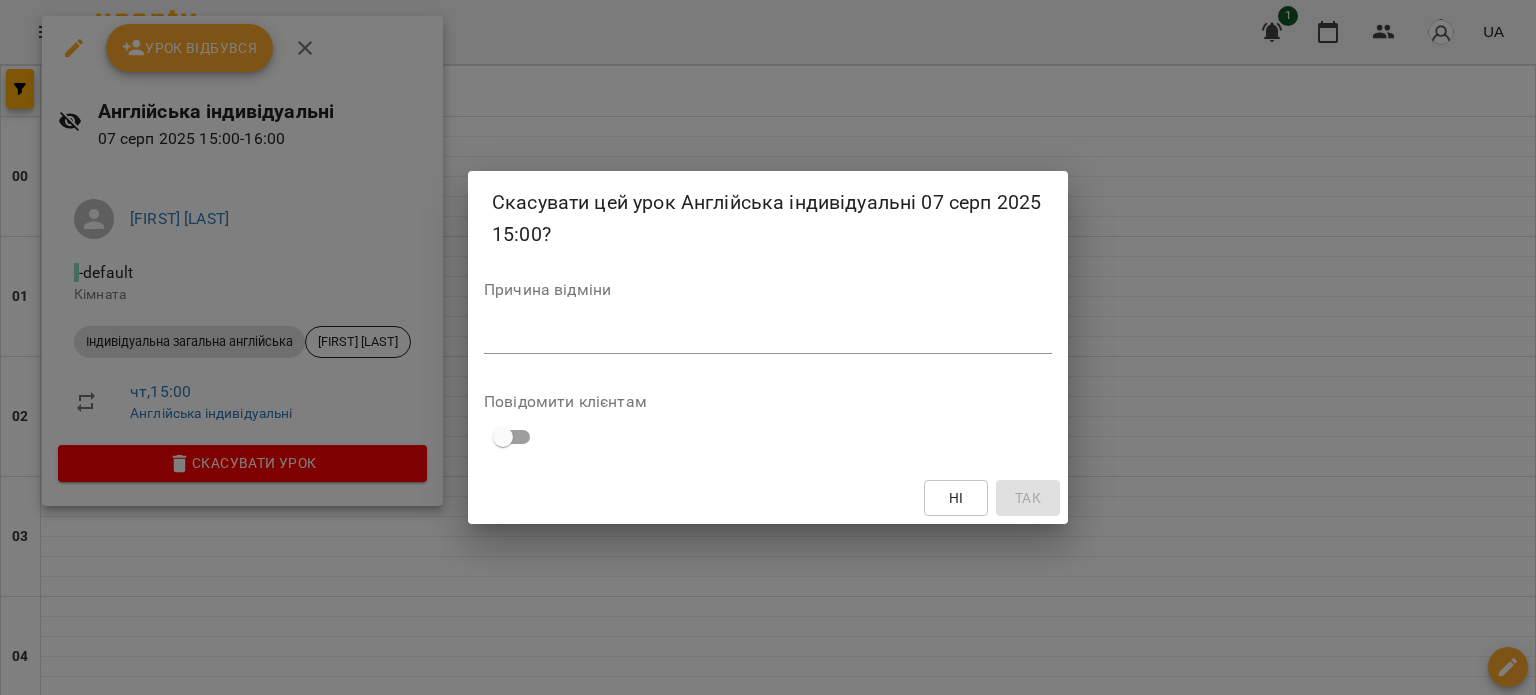 click at bounding box center (768, 337) 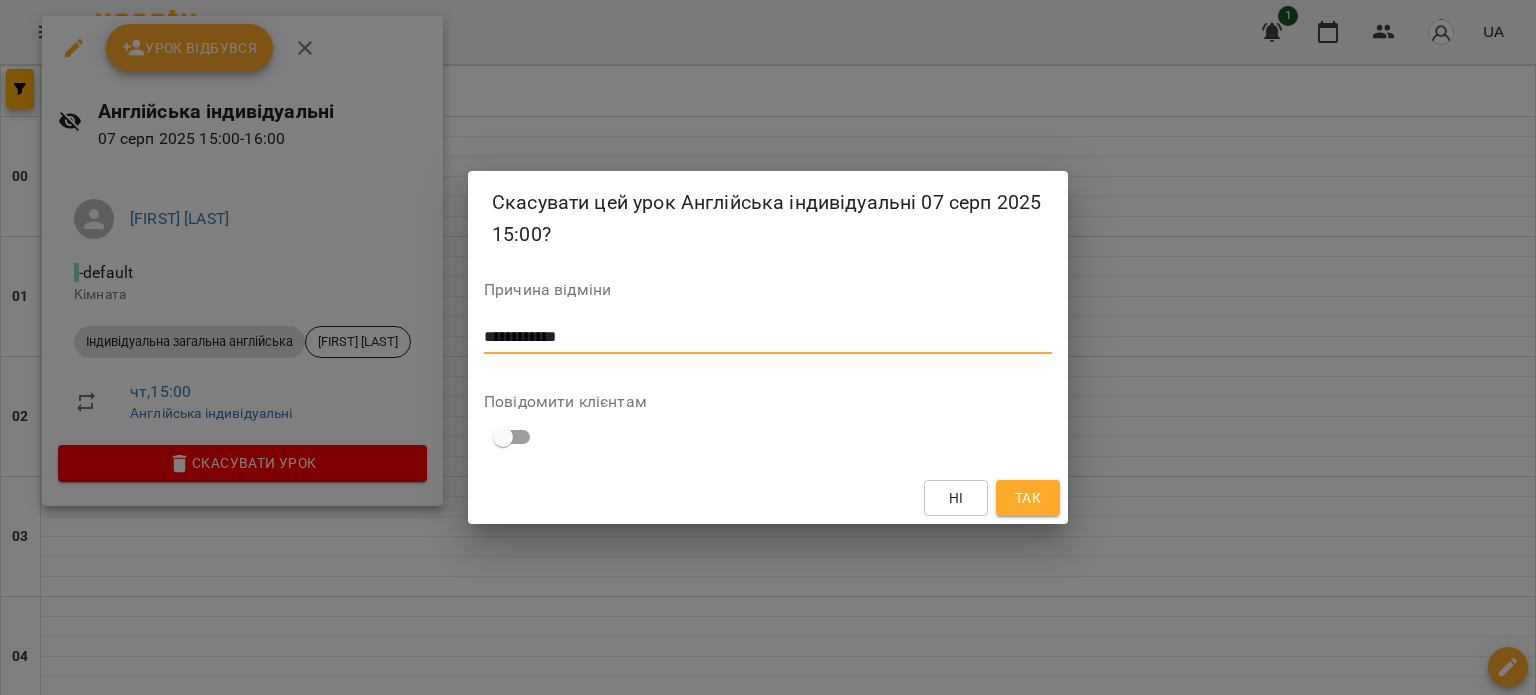 type on "**********" 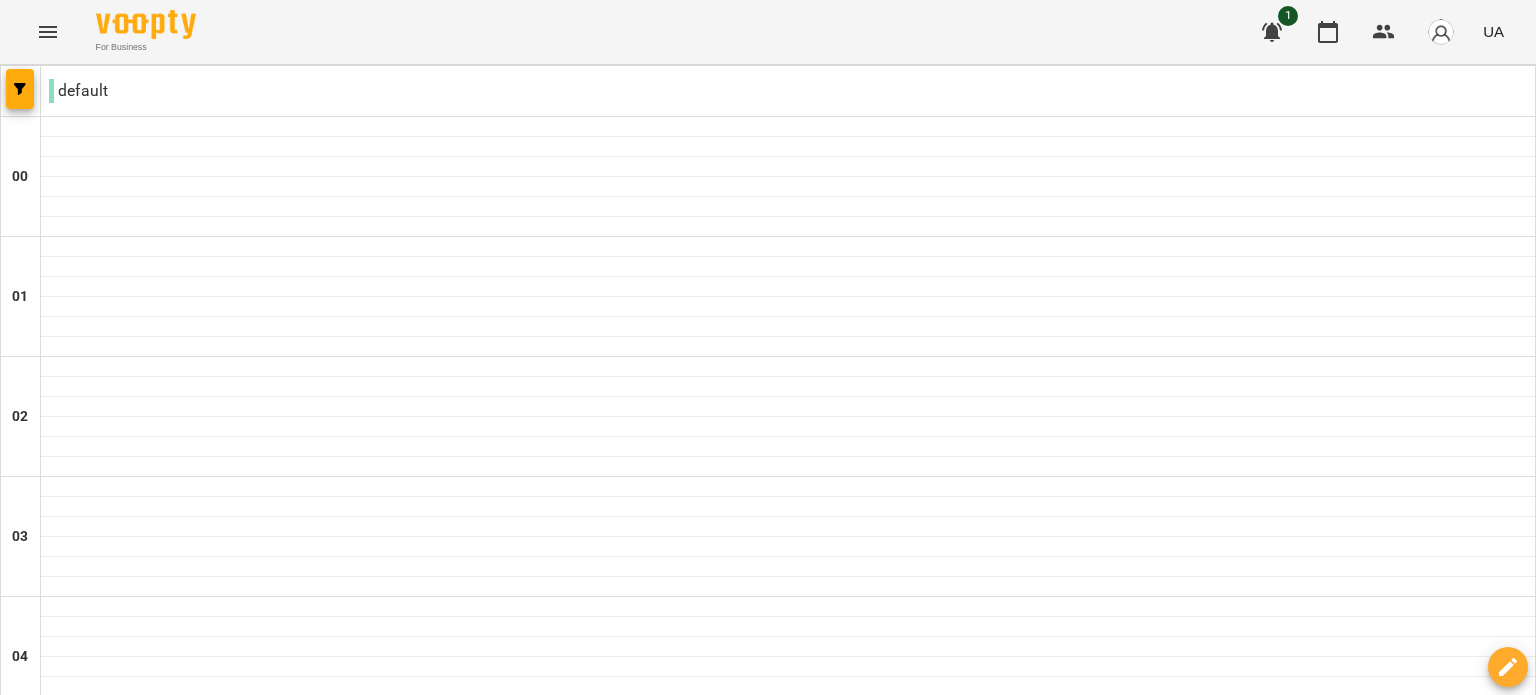 scroll, scrollTop: 2195, scrollLeft: 0, axis: vertical 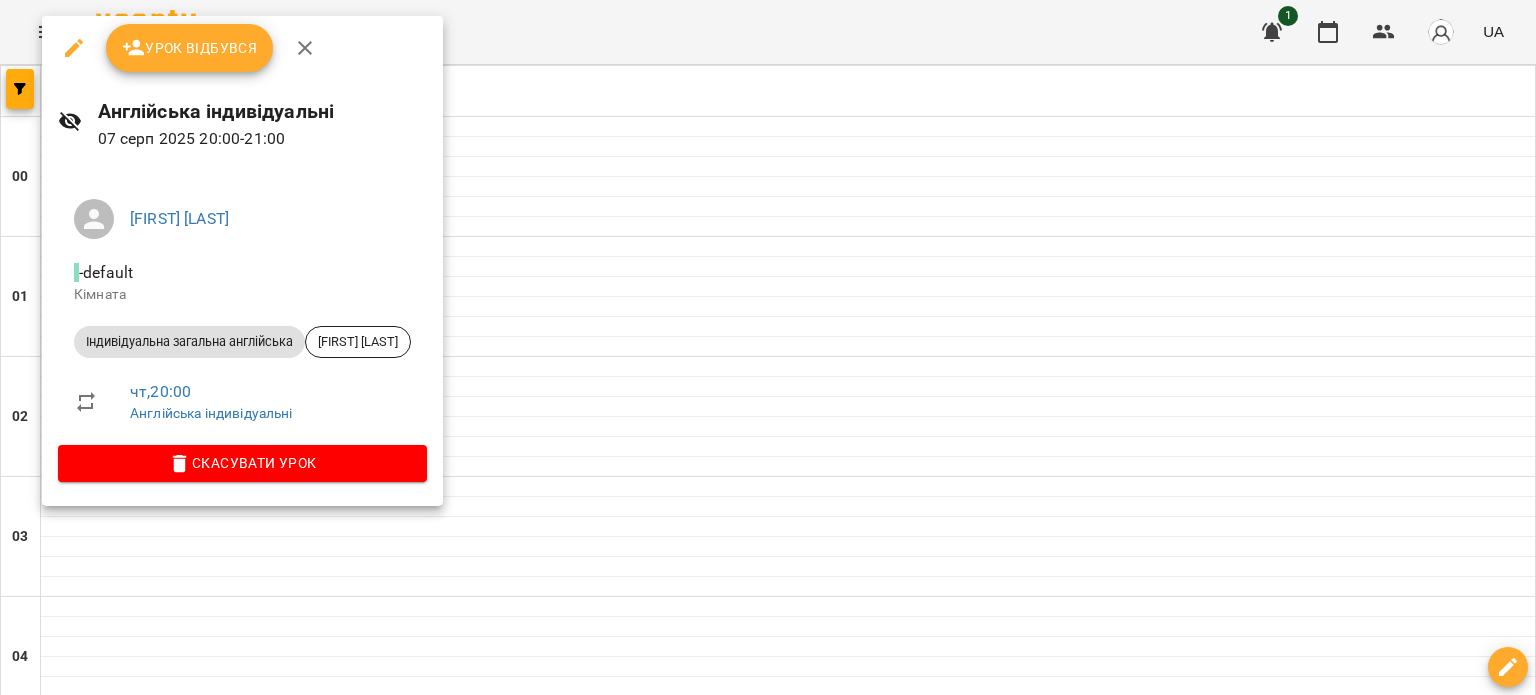 click on "Урок відбувся" at bounding box center [190, 48] 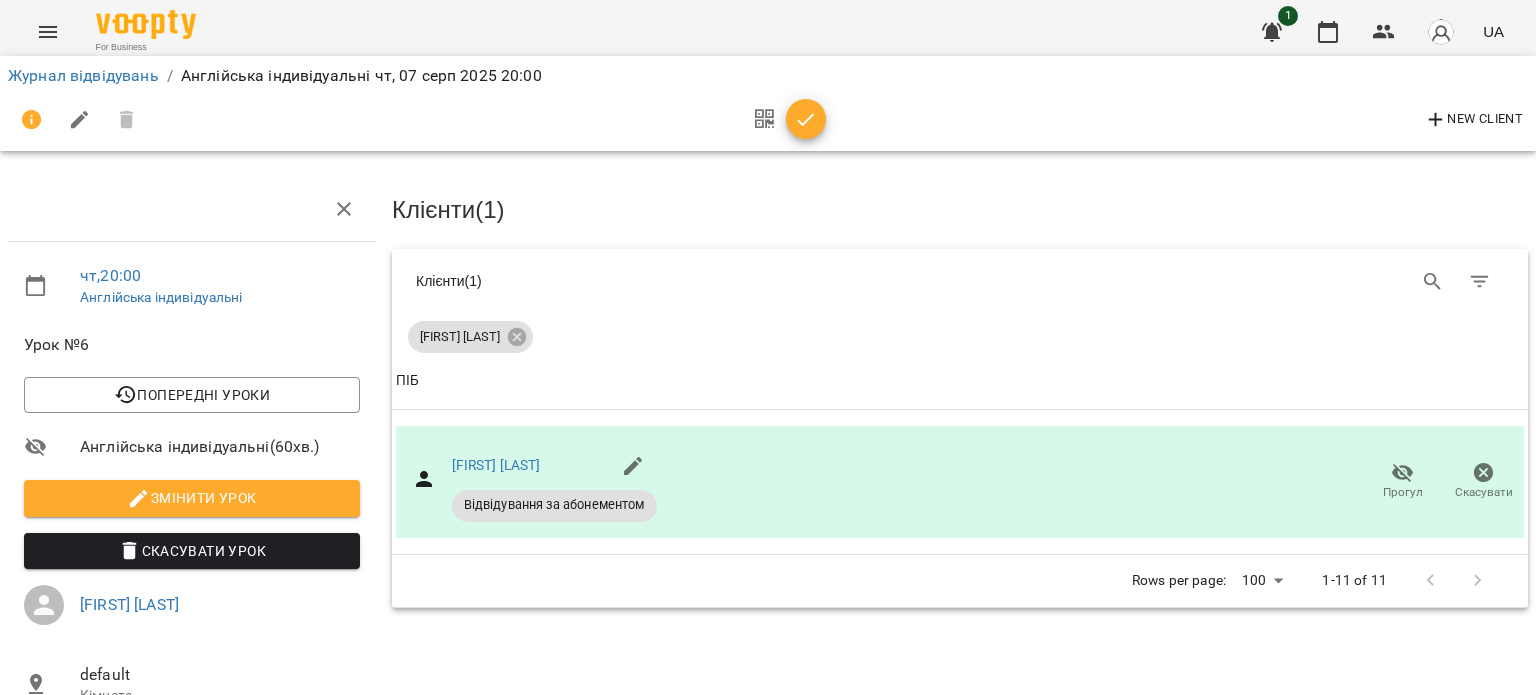 click on "New Client" at bounding box center [768, 120] 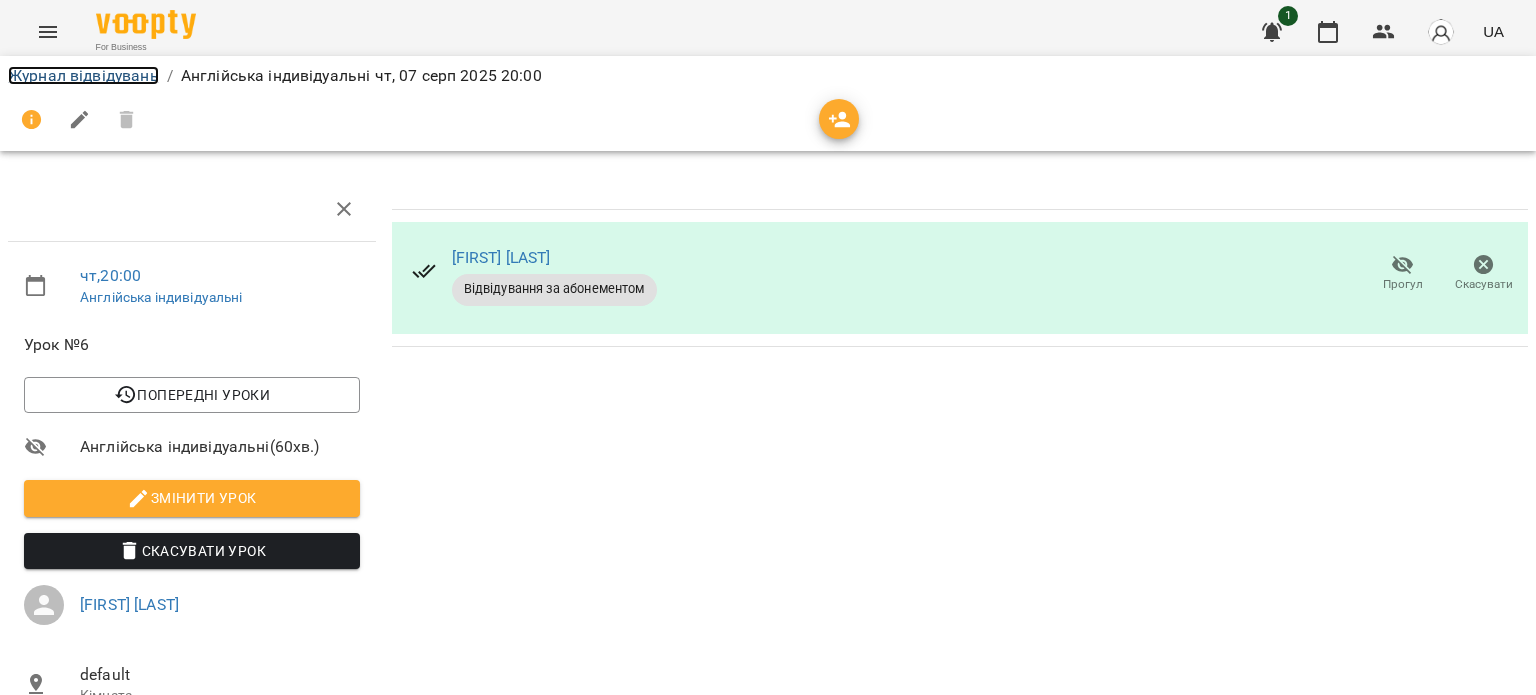 click on "Журнал відвідувань" at bounding box center [83, 75] 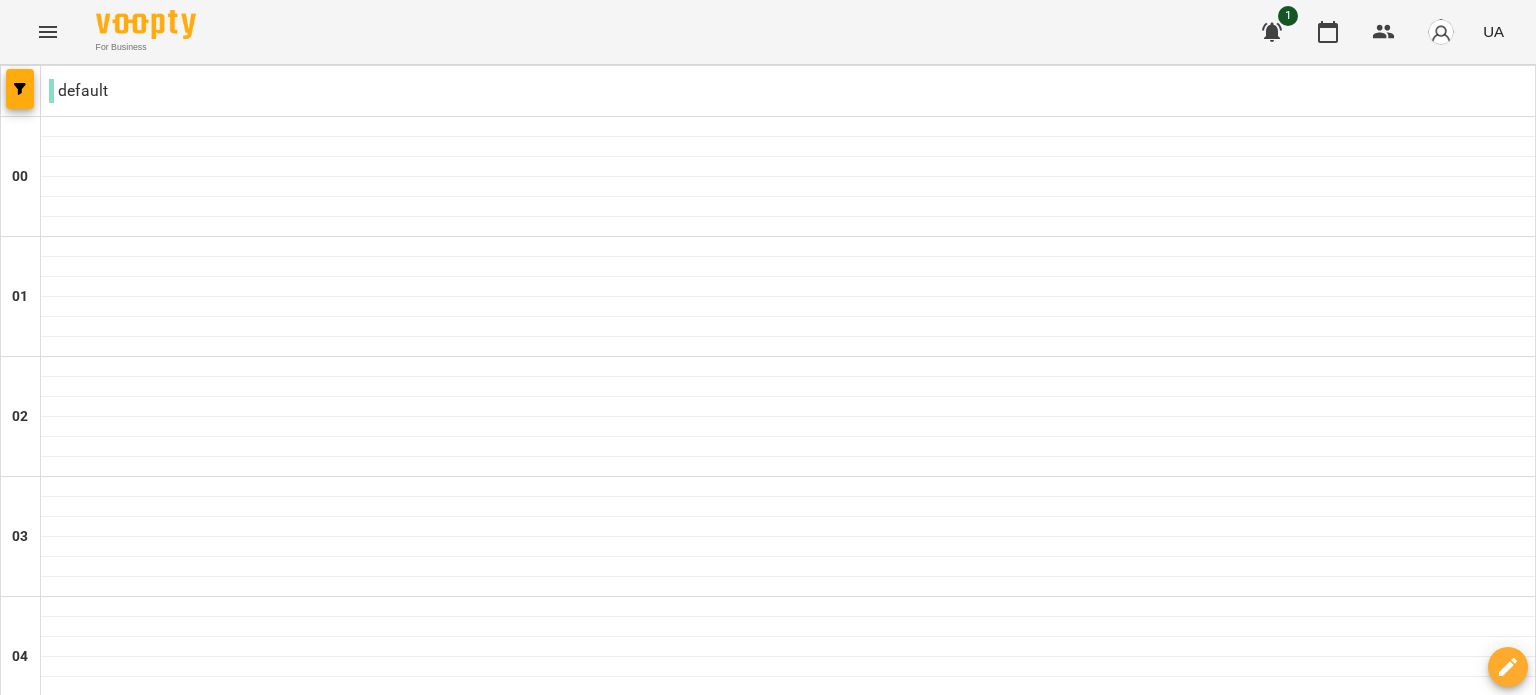scroll, scrollTop: 2314, scrollLeft: 0, axis: vertical 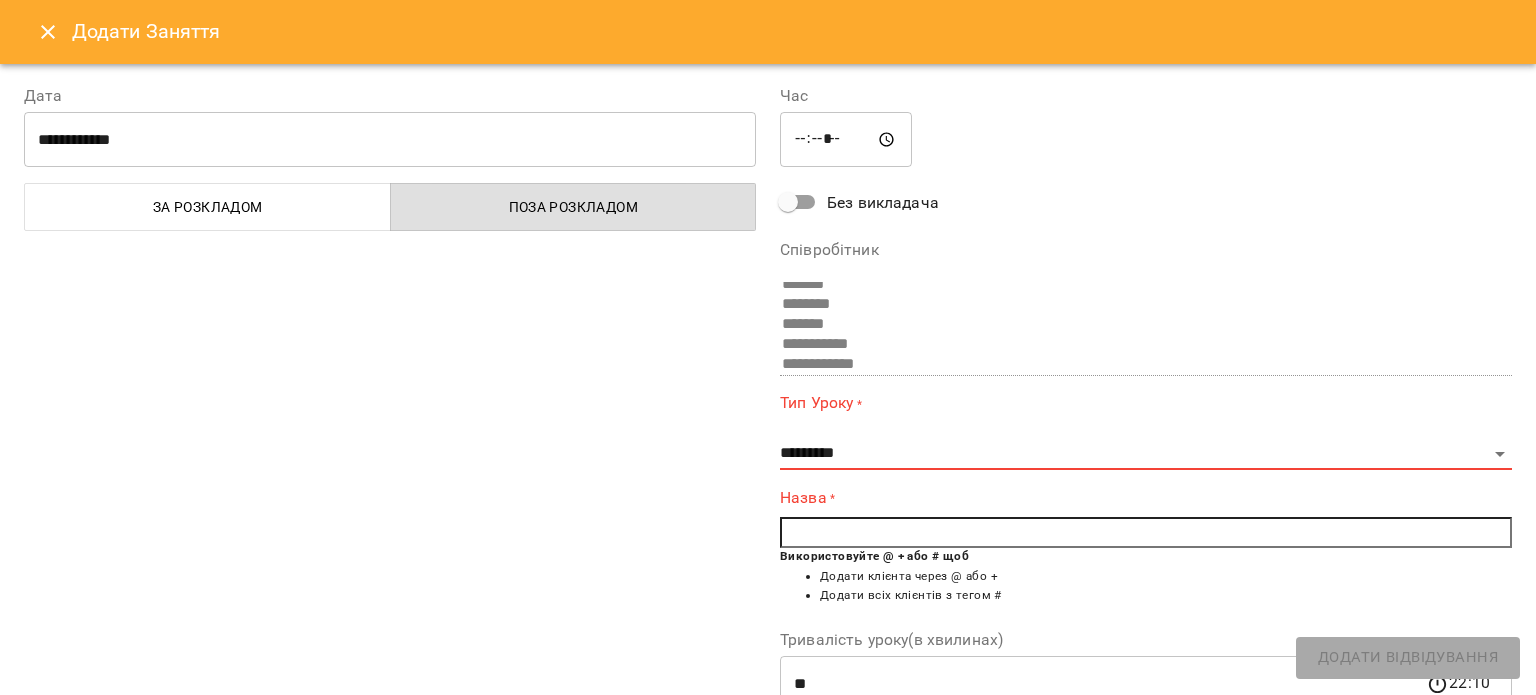 click on "**********" at bounding box center [1146, 431] 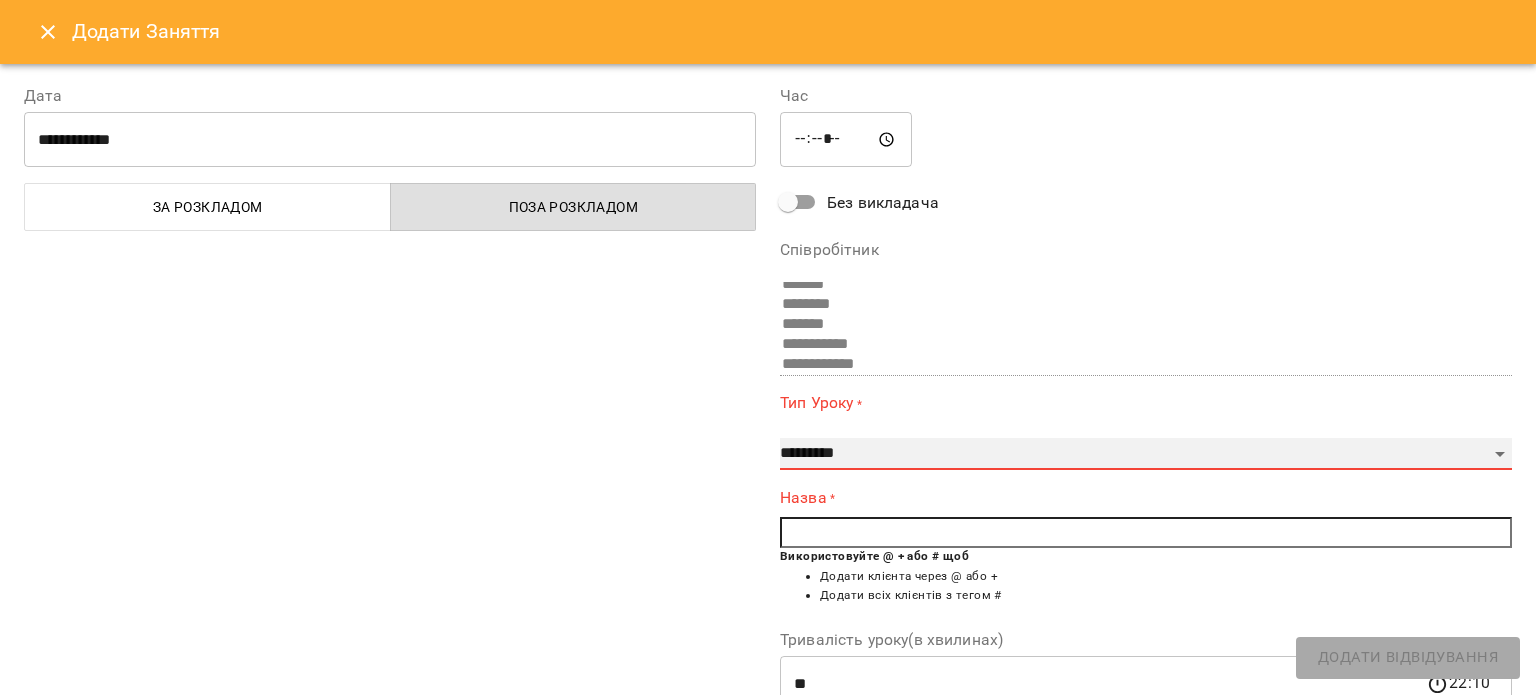 click on "**********" at bounding box center [1146, 454] 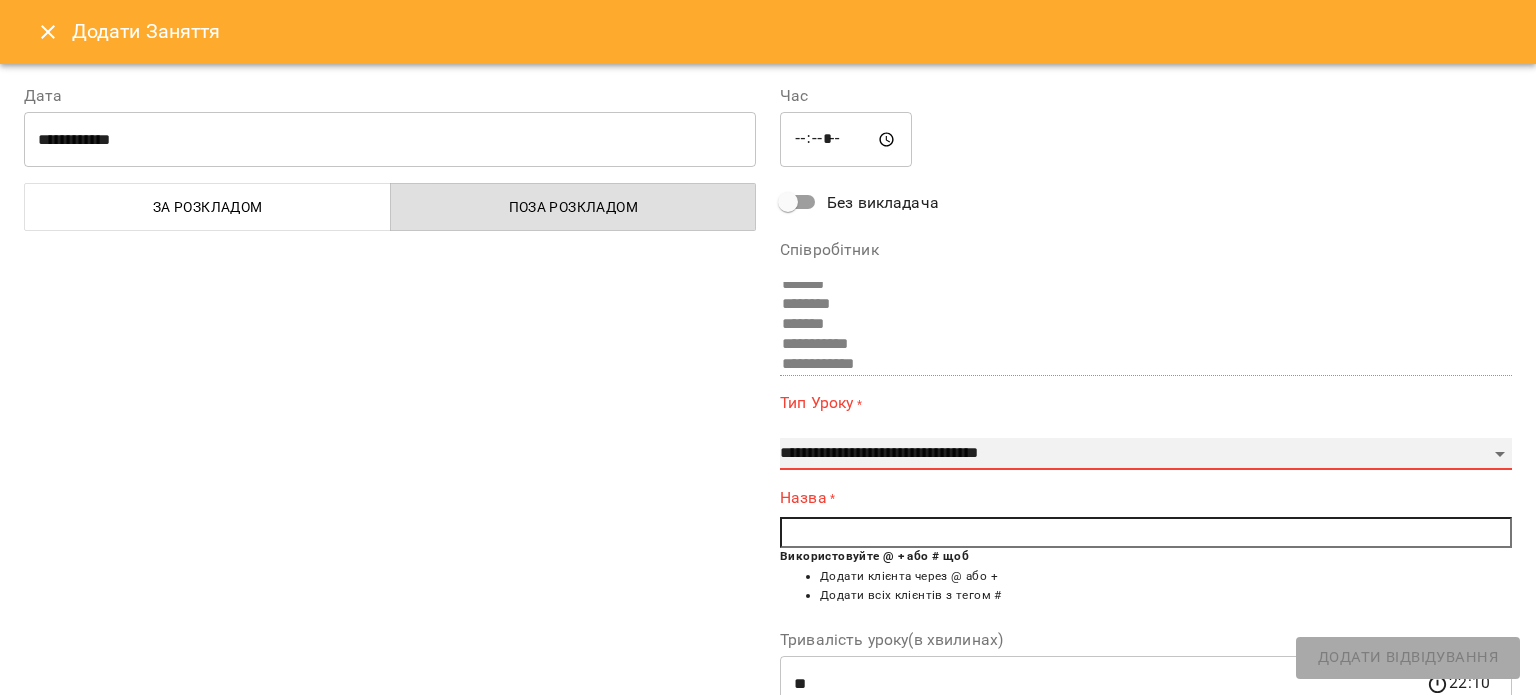 click on "**********" at bounding box center (1146, 454) 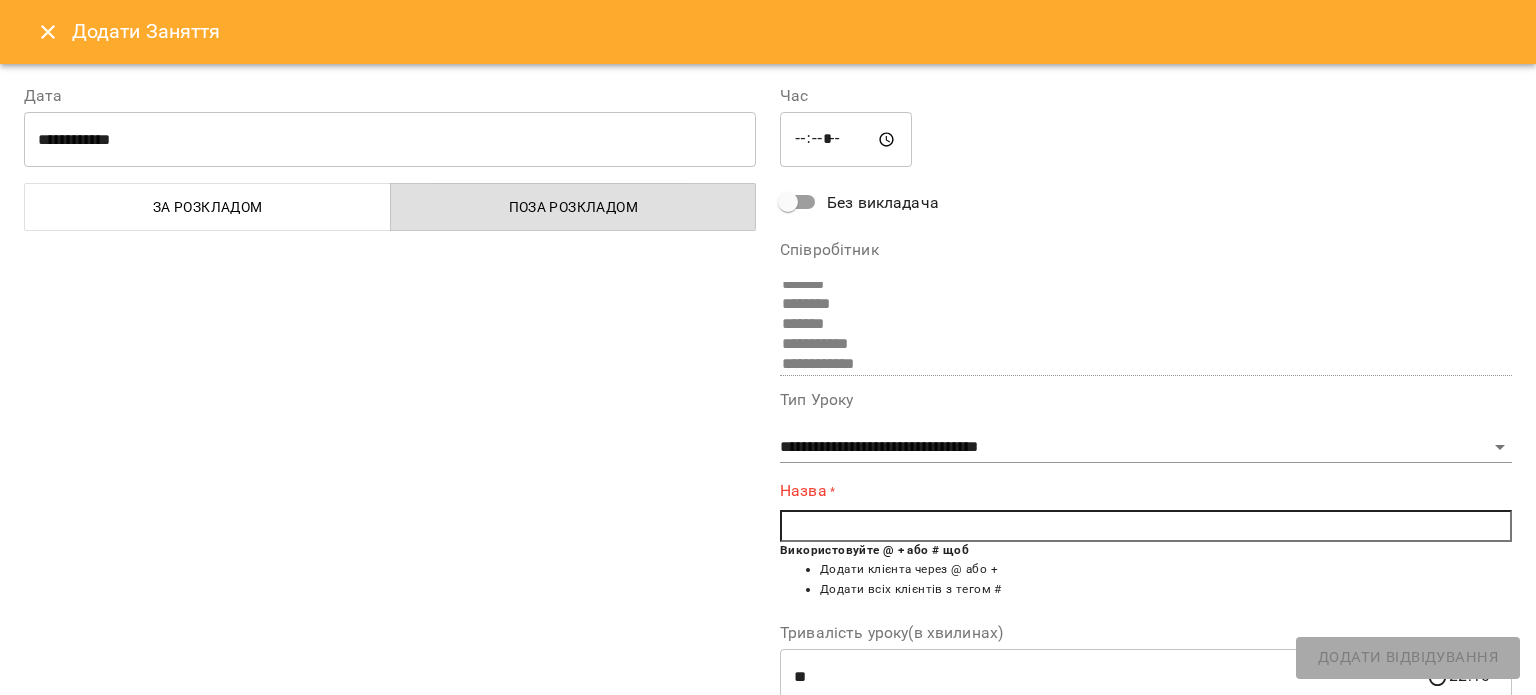click at bounding box center (1146, 526) 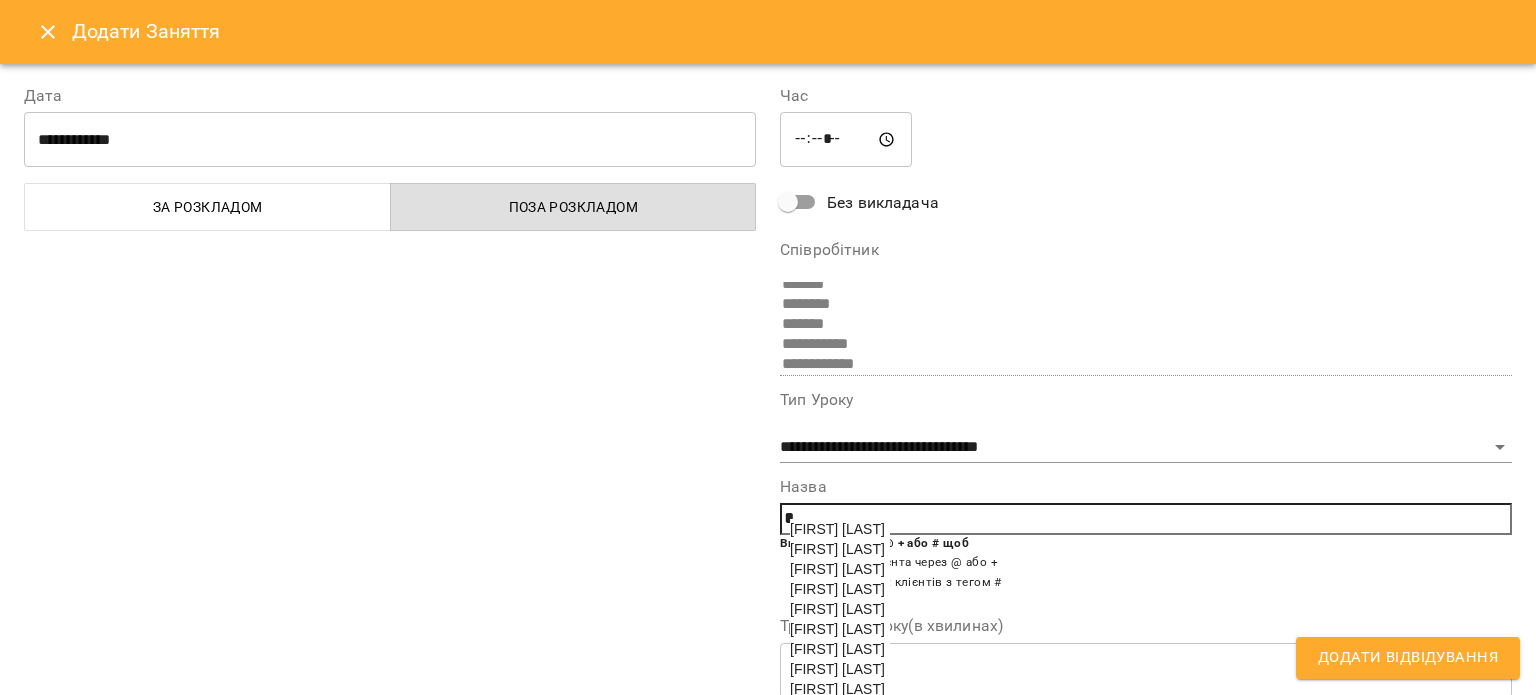 click on "[FIRST] [LAST]" at bounding box center (837, 529) 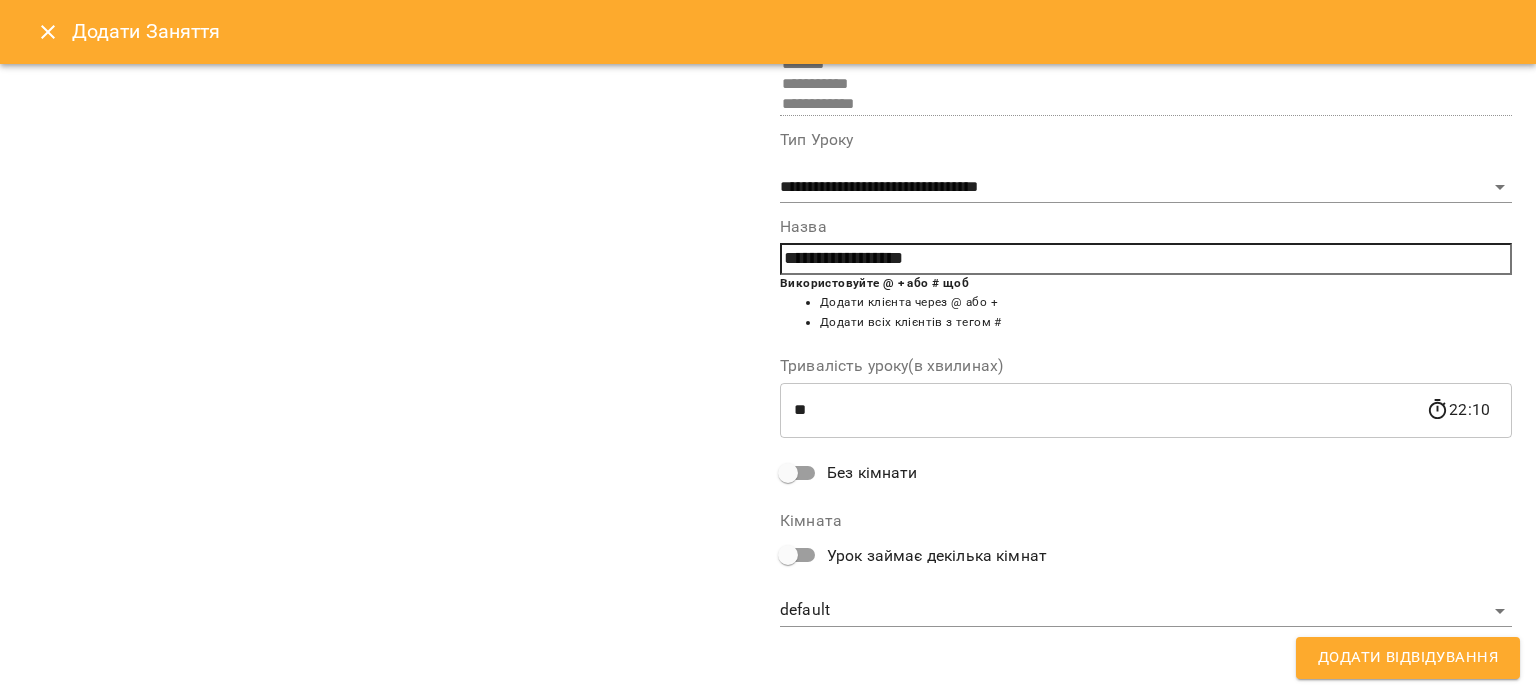 scroll, scrollTop: 0, scrollLeft: 0, axis: both 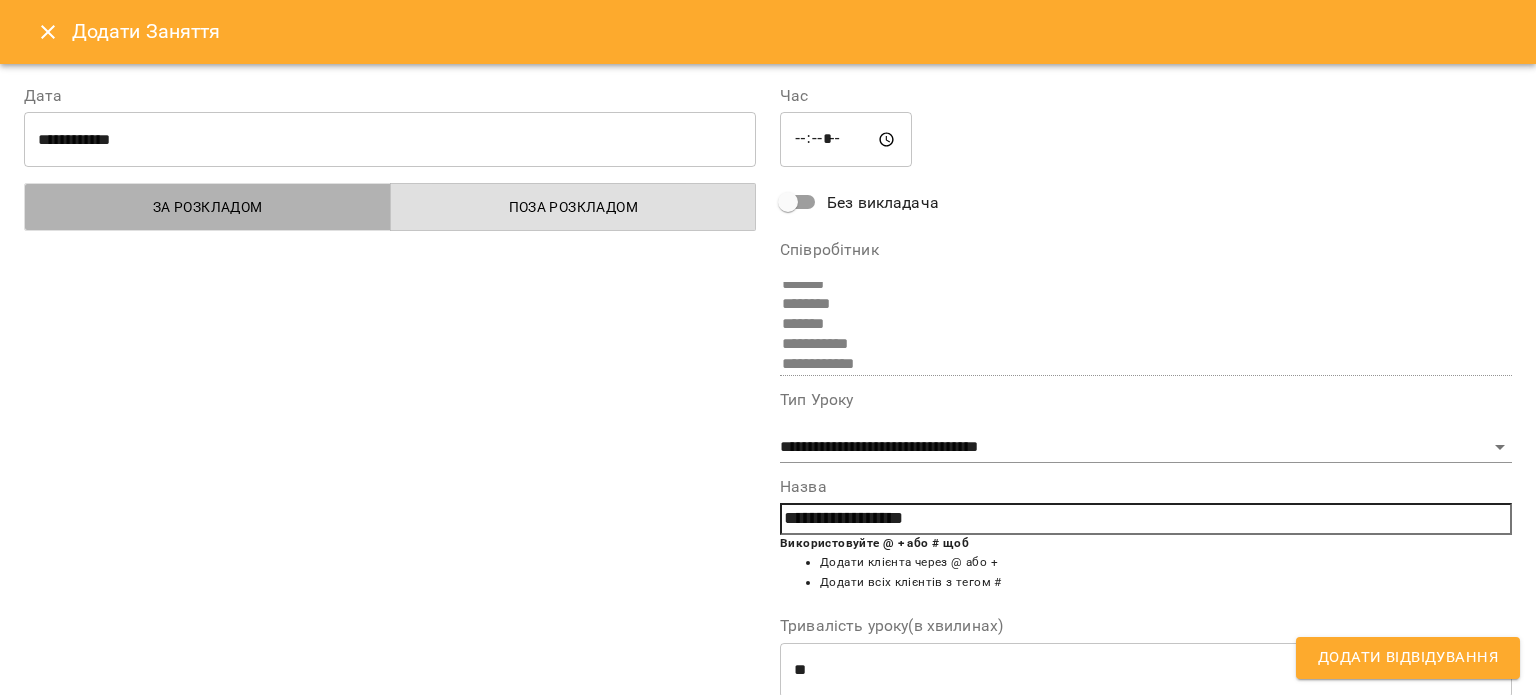 click on "За розкладом" at bounding box center [208, 207] 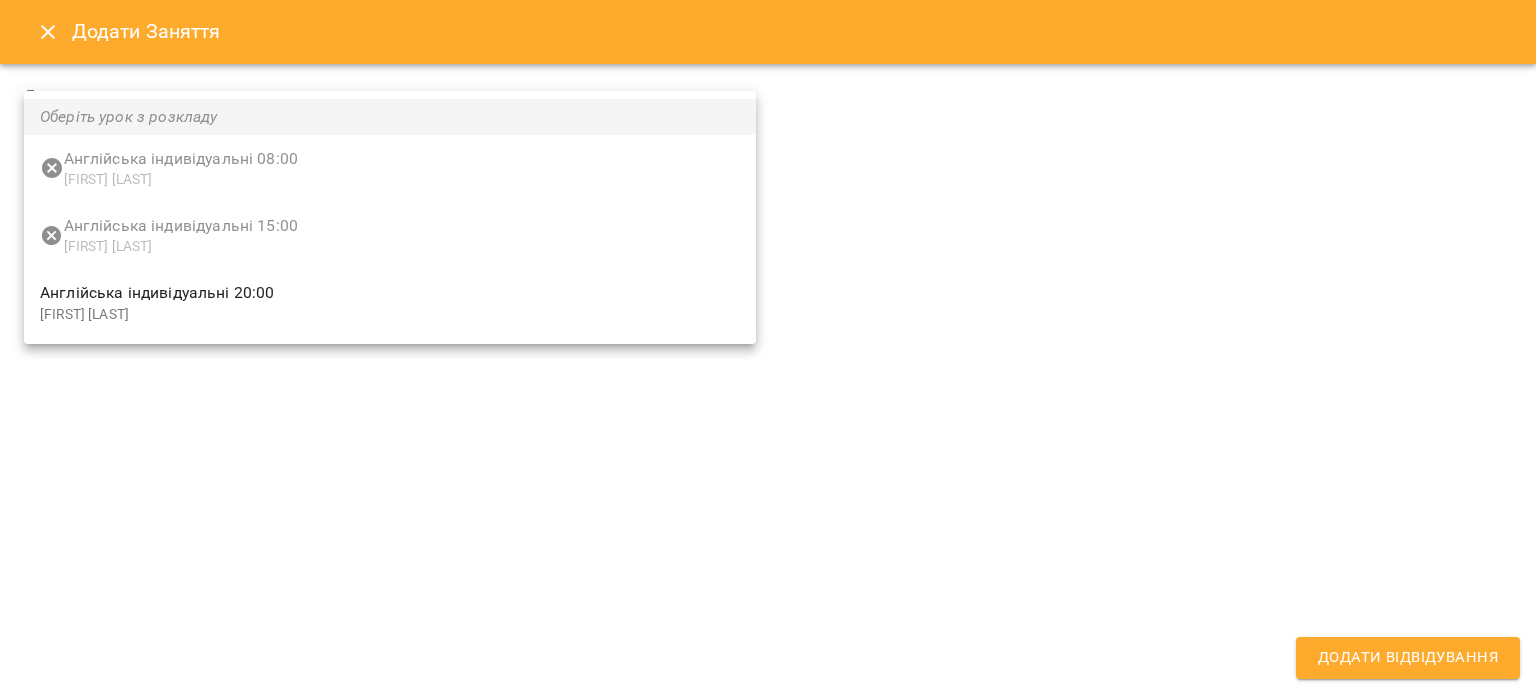 click on "**********" at bounding box center (768, 1505) 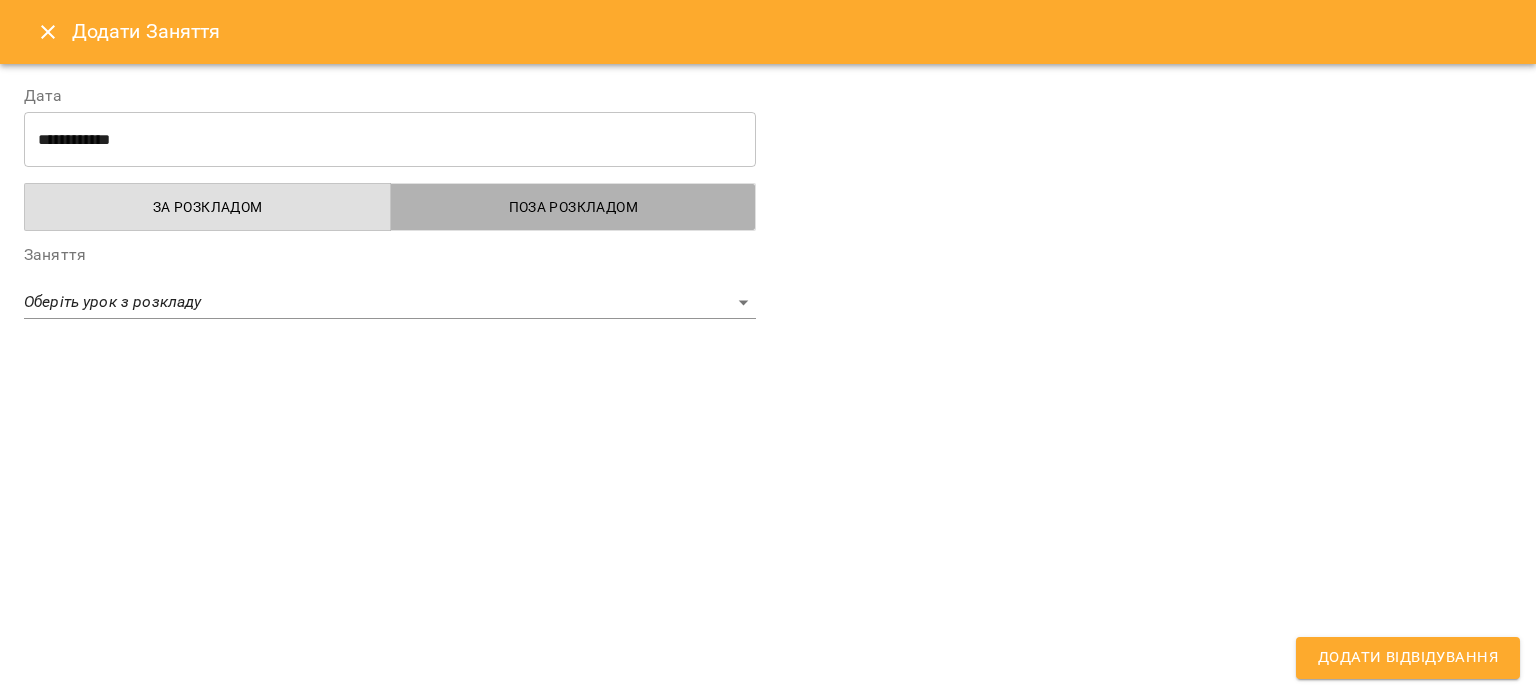 click on "Поза розкладом" at bounding box center [573, 207] 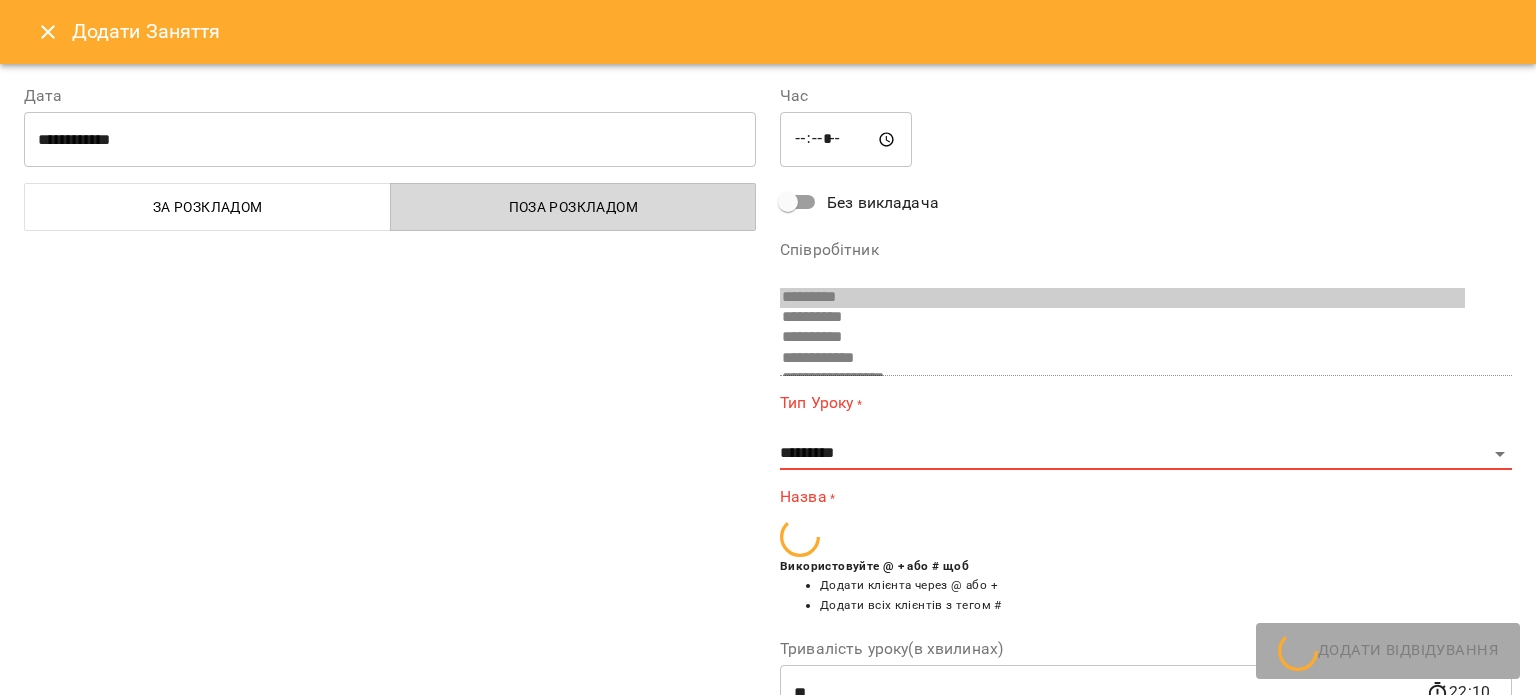 scroll, scrollTop: 175, scrollLeft: 0, axis: vertical 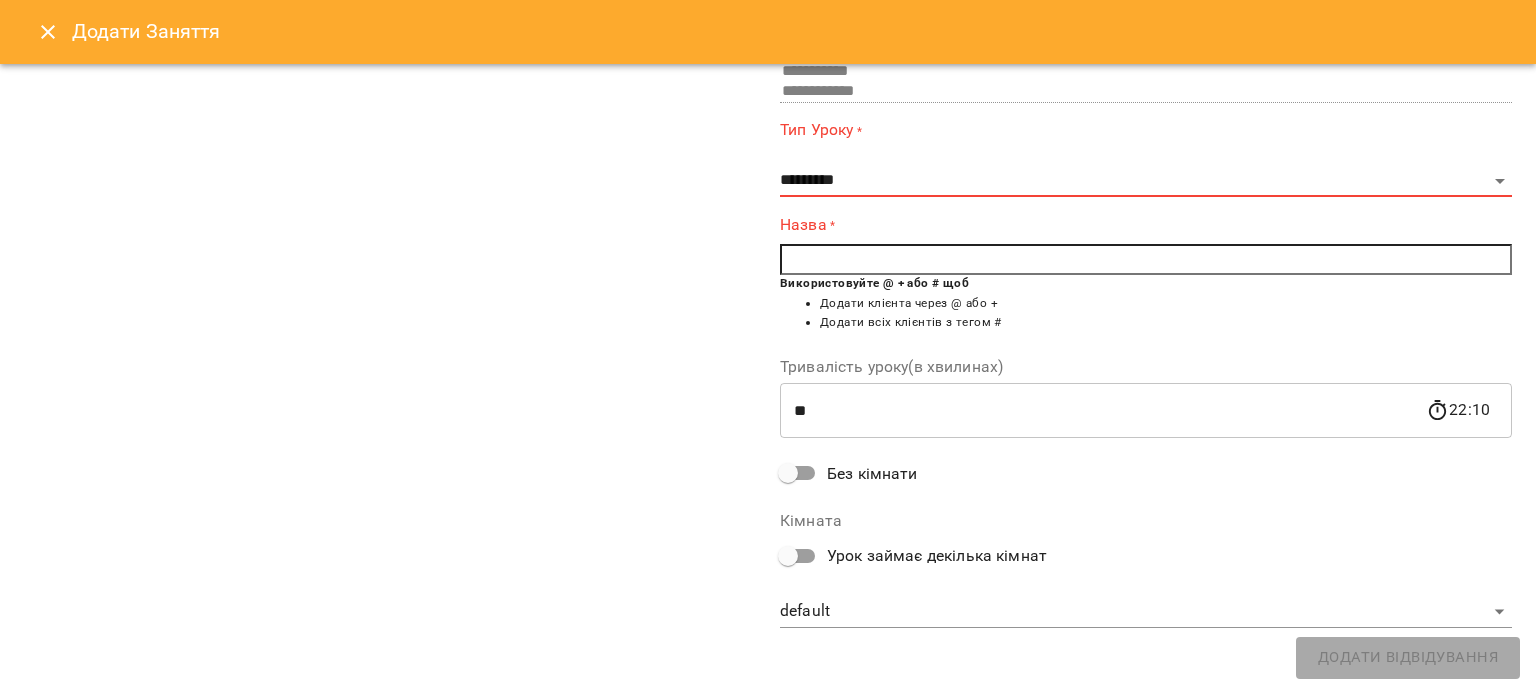 click at bounding box center (1146, 260) 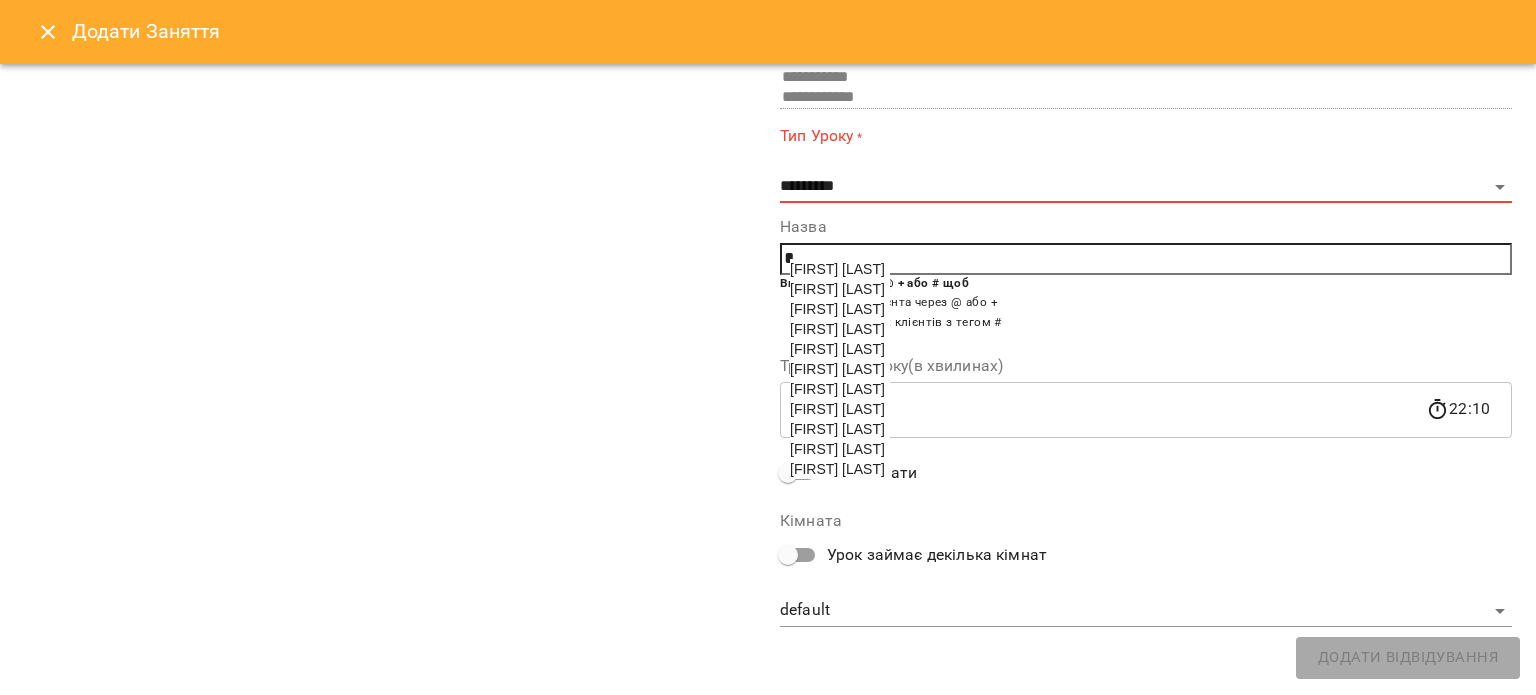 scroll, scrollTop: 266, scrollLeft: 0, axis: vertical 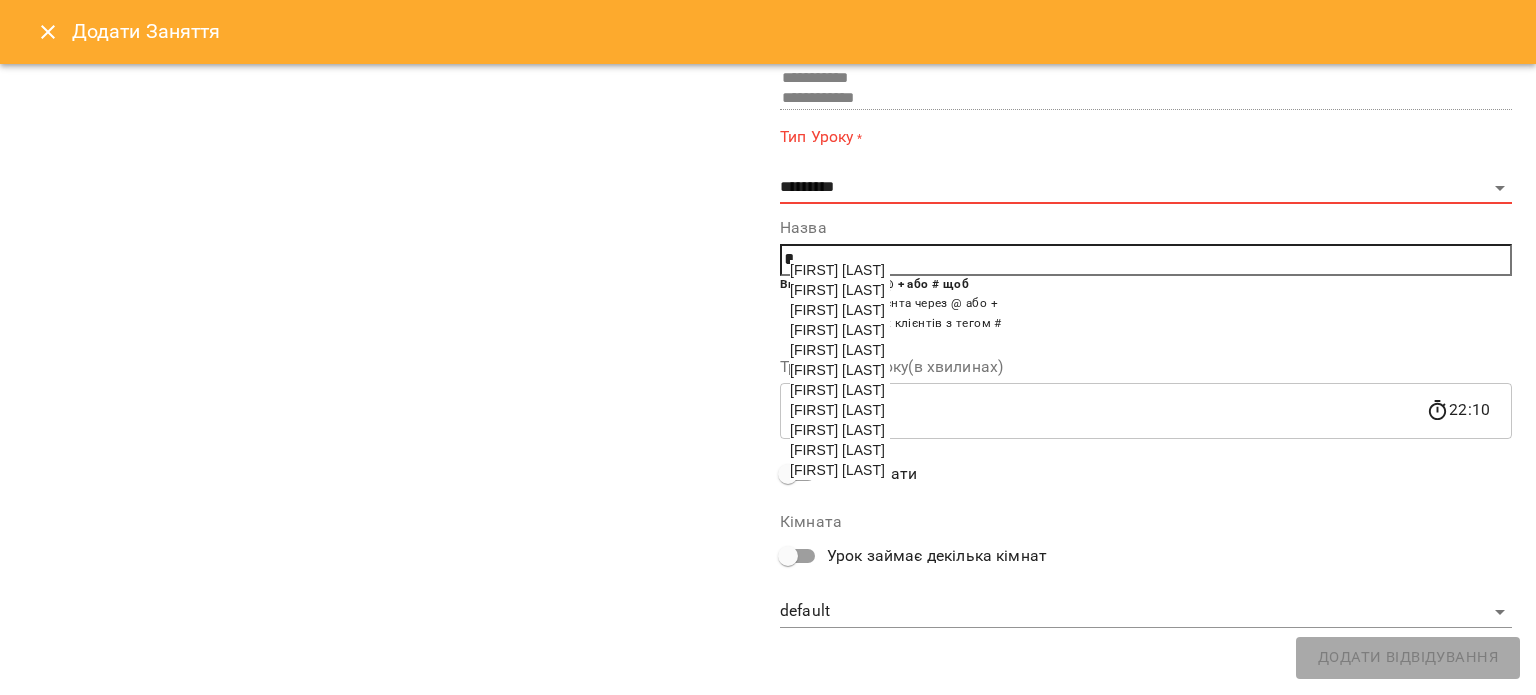 click on "[FIRST] [LAST]" at bounding box center (837, 270) 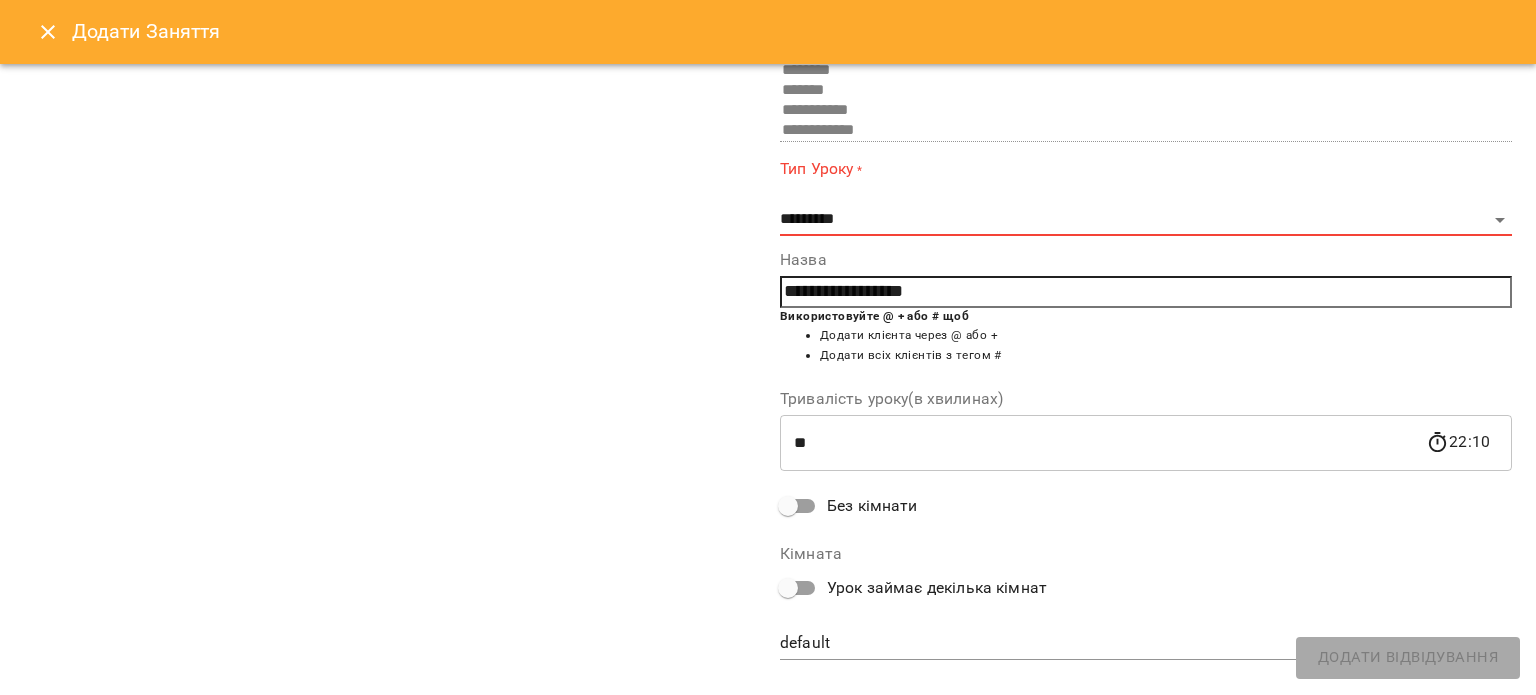 scroll, scrollTop: 0, scrollLeft: 0, axis: both 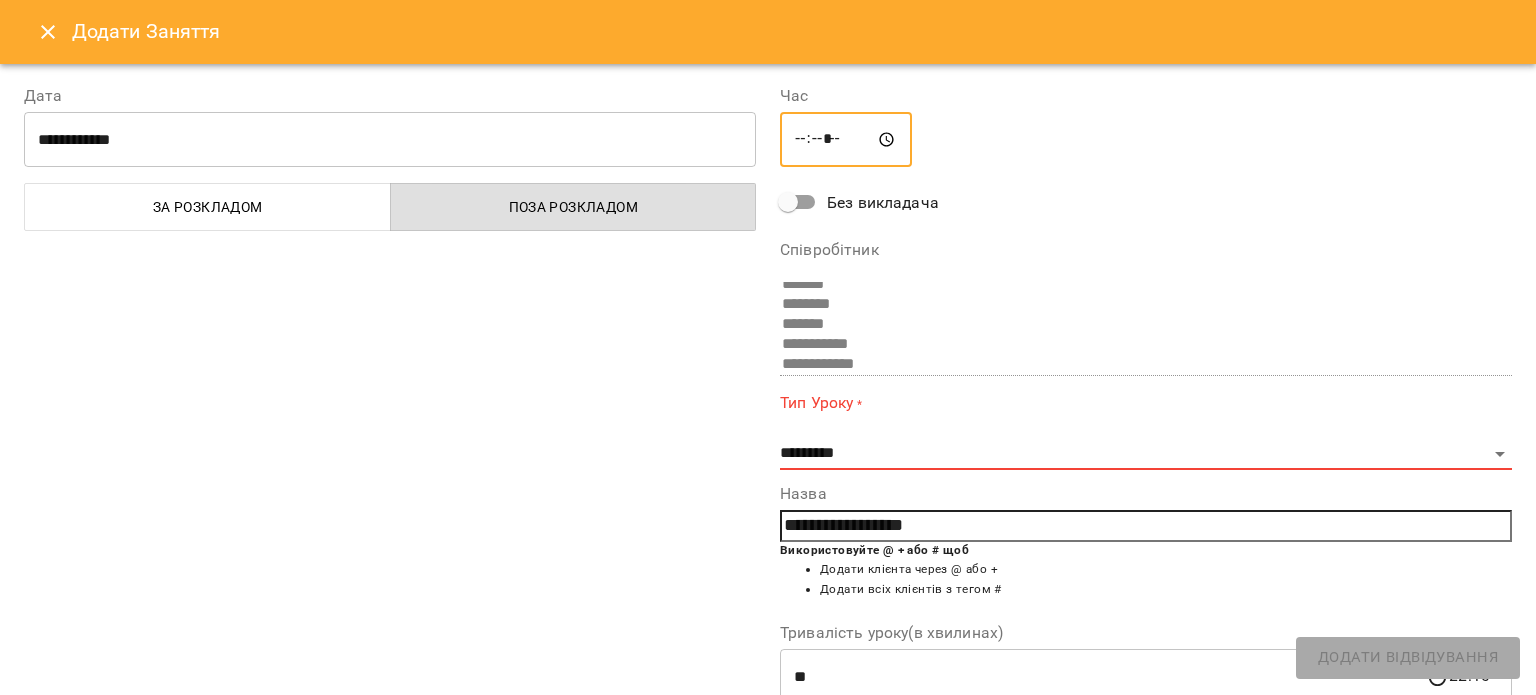 click on "*****" at bounding box center [846, 140] 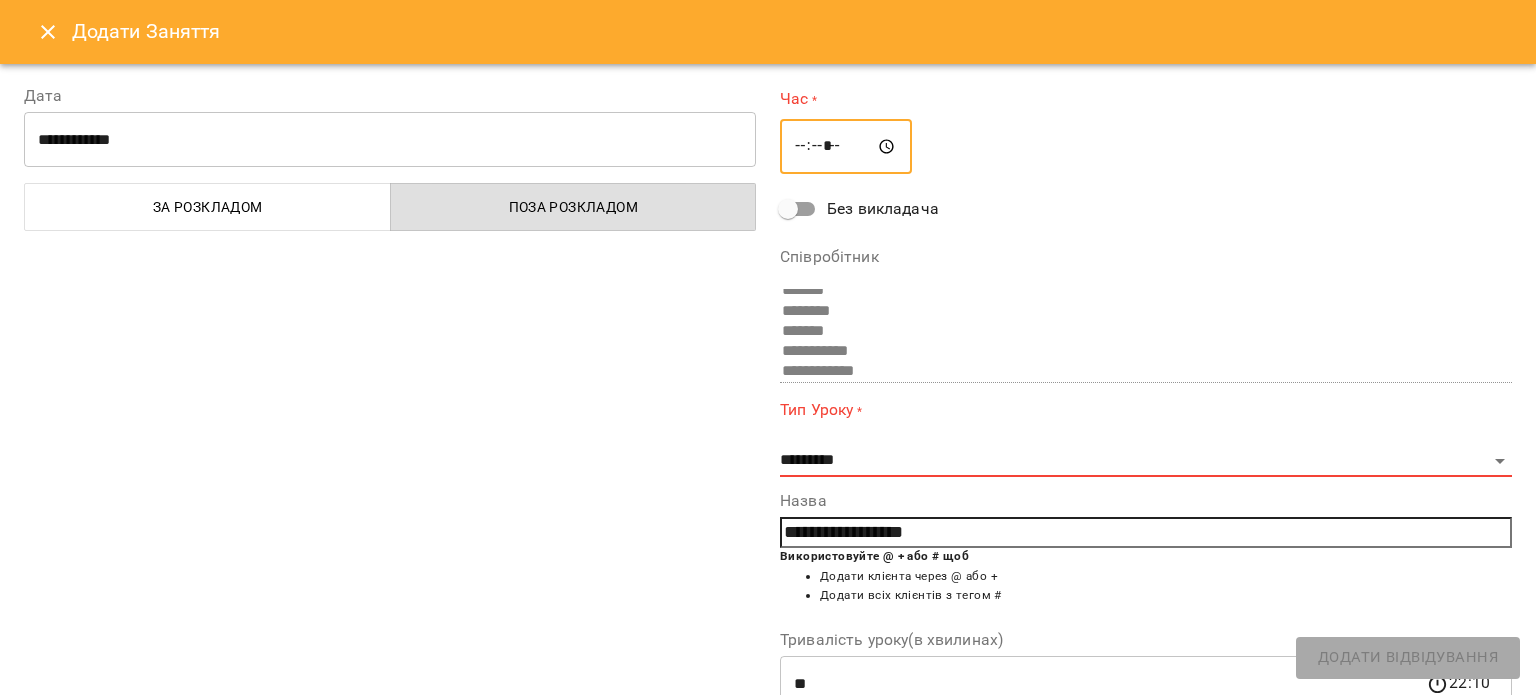 type on "*****" 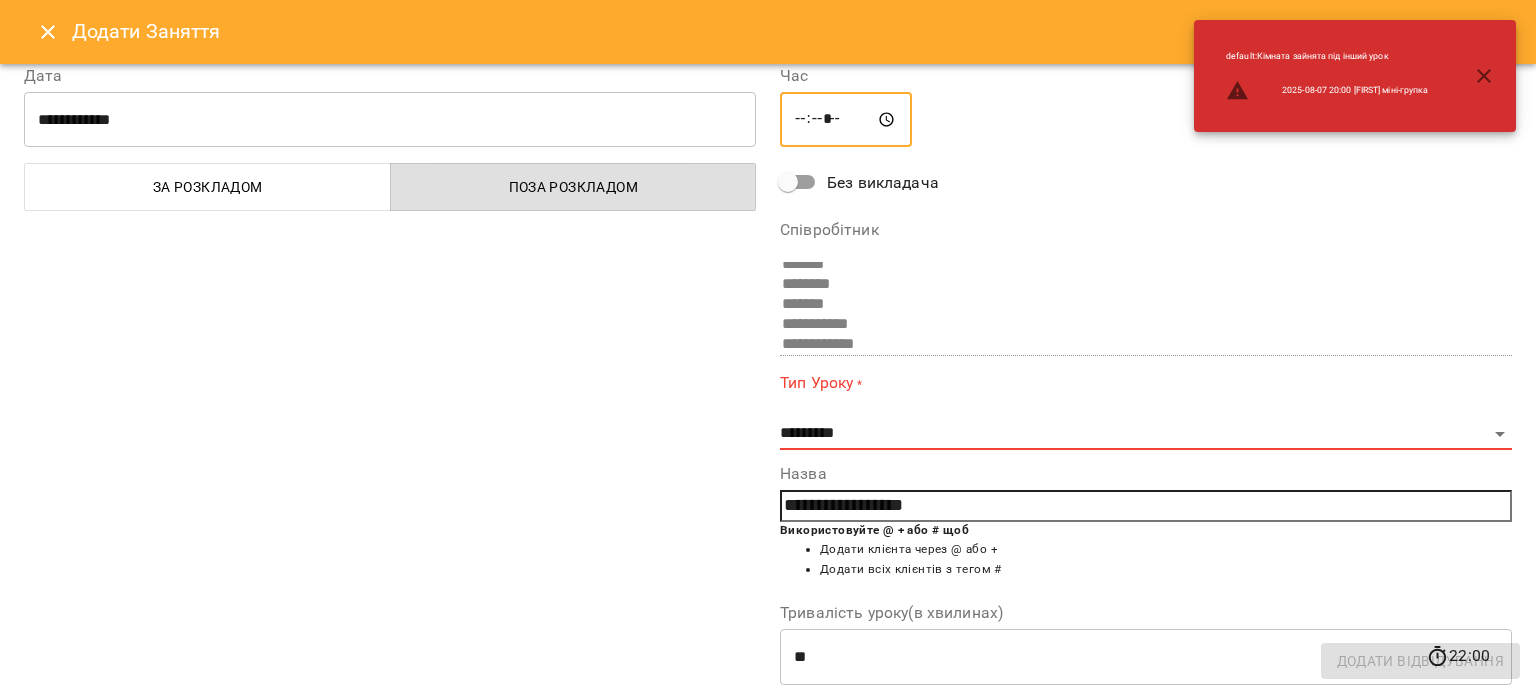 scroll, scrollTop: 266, scrollLeft: 0, axis: vertical 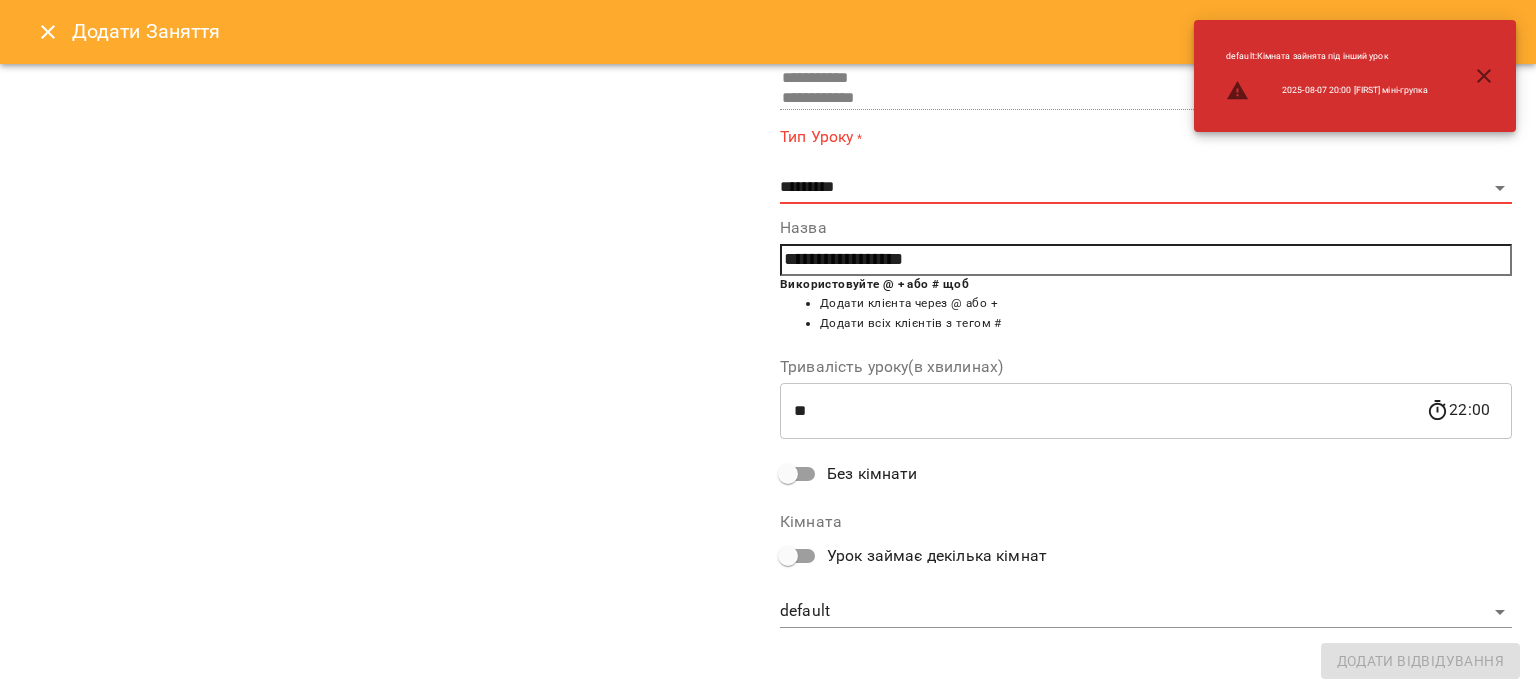 click on "**********" at bounding box center (1146, 225) 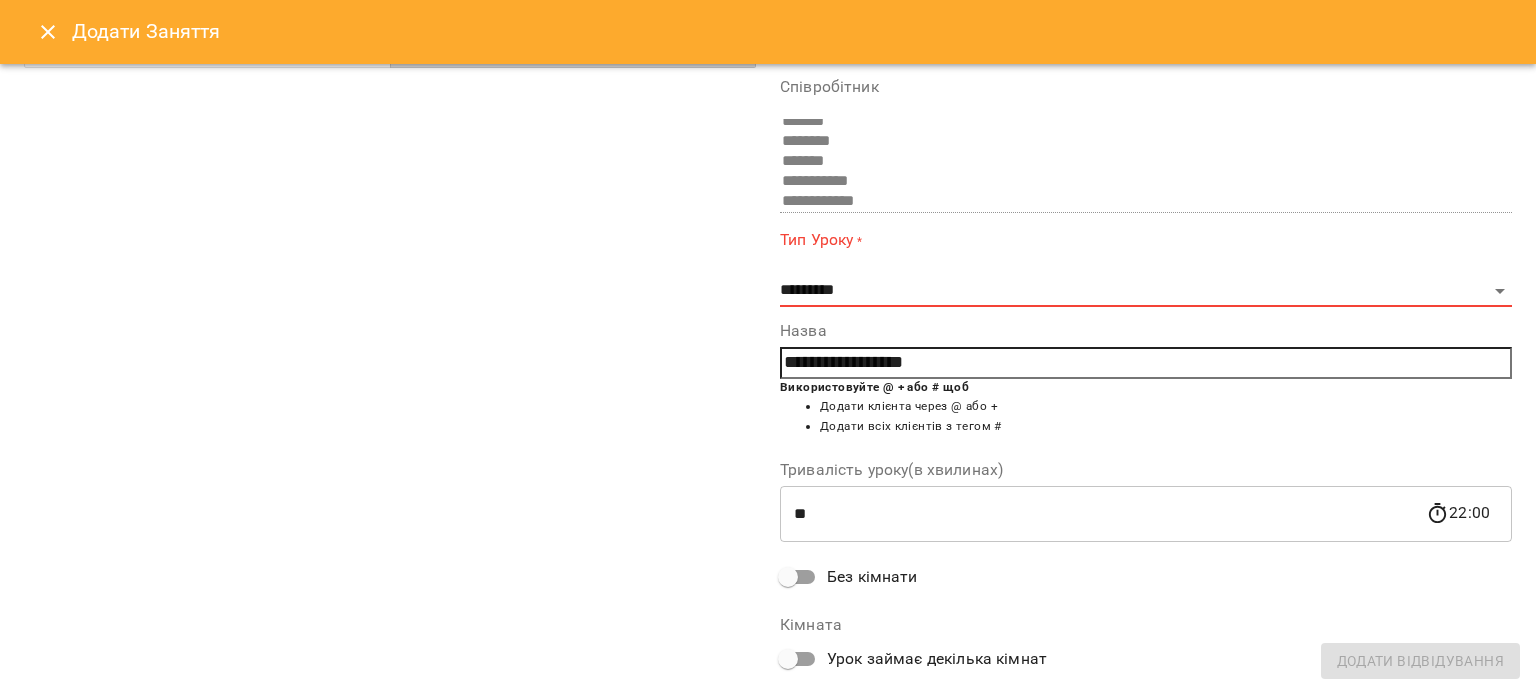 scroll, scrollTop: 140, scrollLeft: 0, axis: vertical 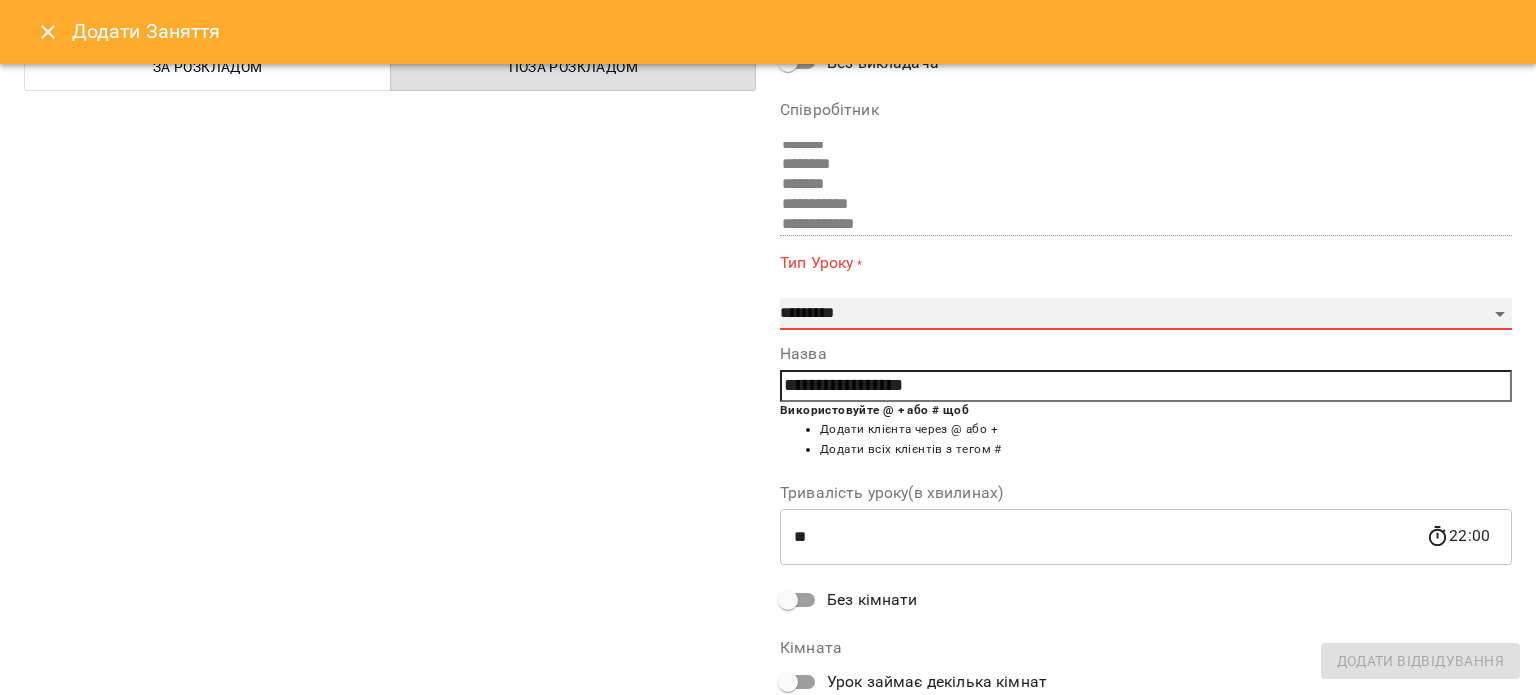 click on "**********" at bounding box center [1146, 314] 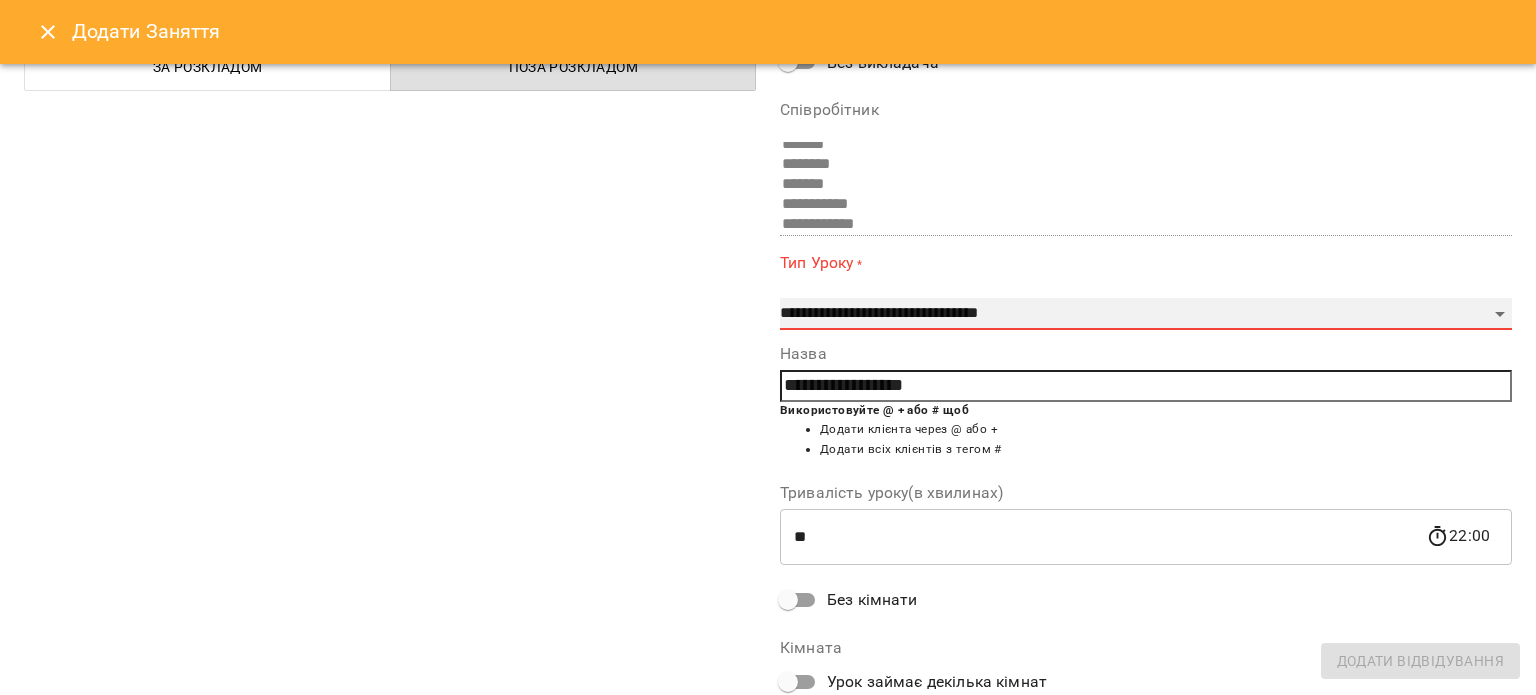 click on "**********" at bounding box center (1146, 314) 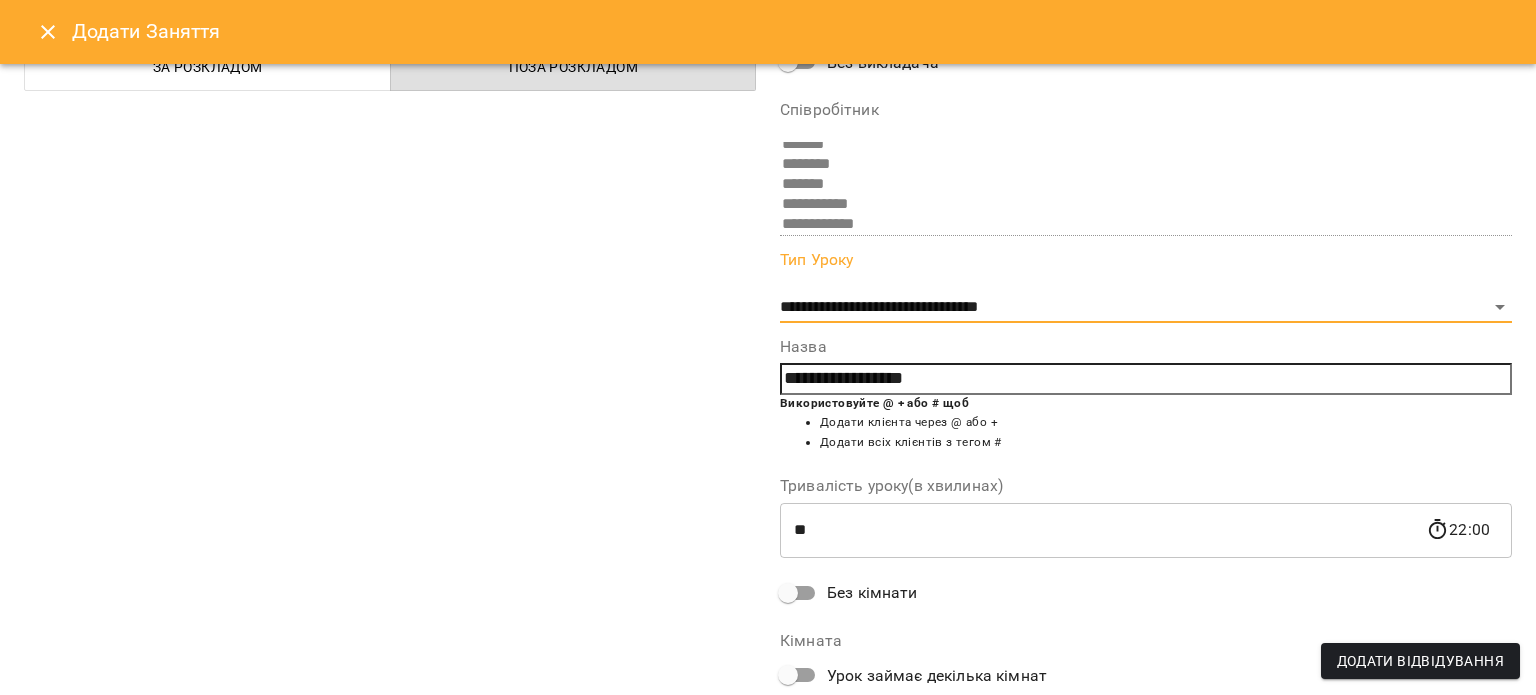 click on "Додати Відвідування" at bounding box center (1420, 661) 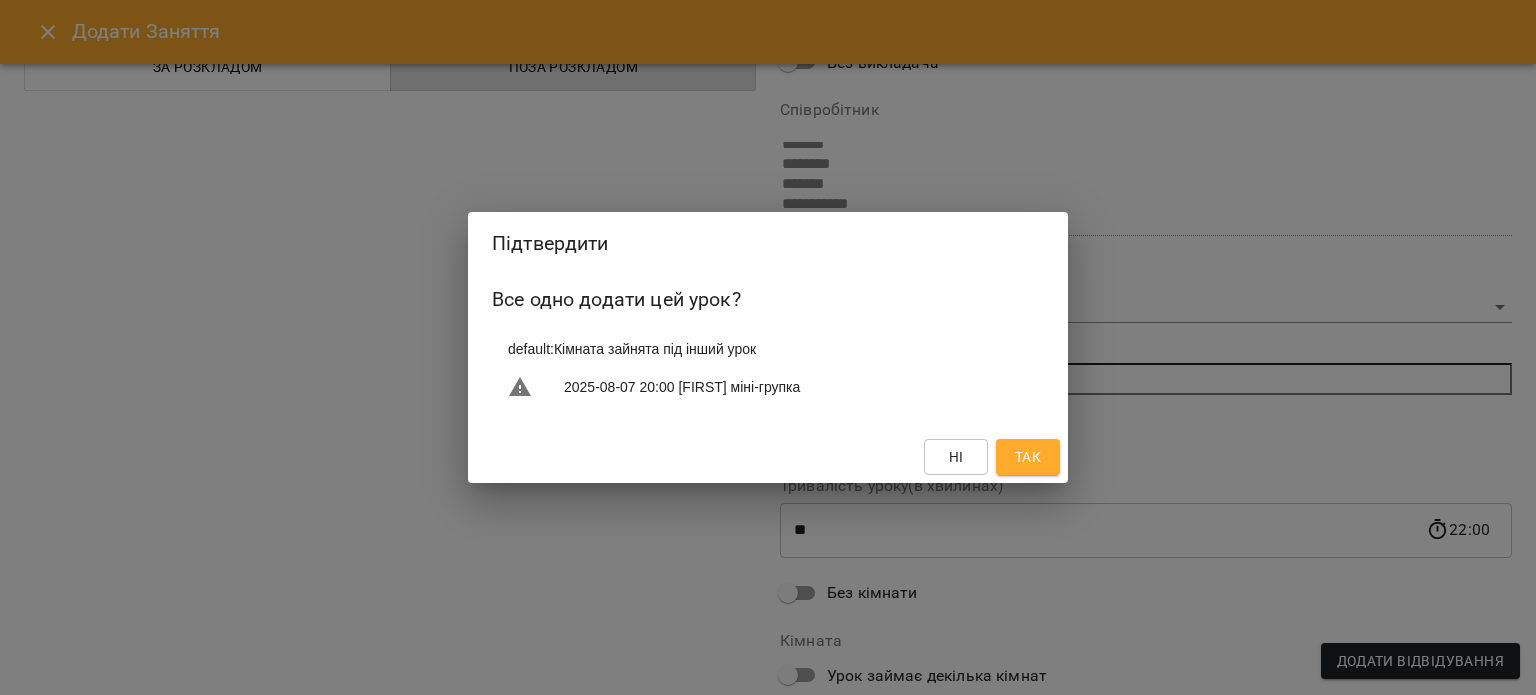 click on "Так" at bounding box center [1028, 457] 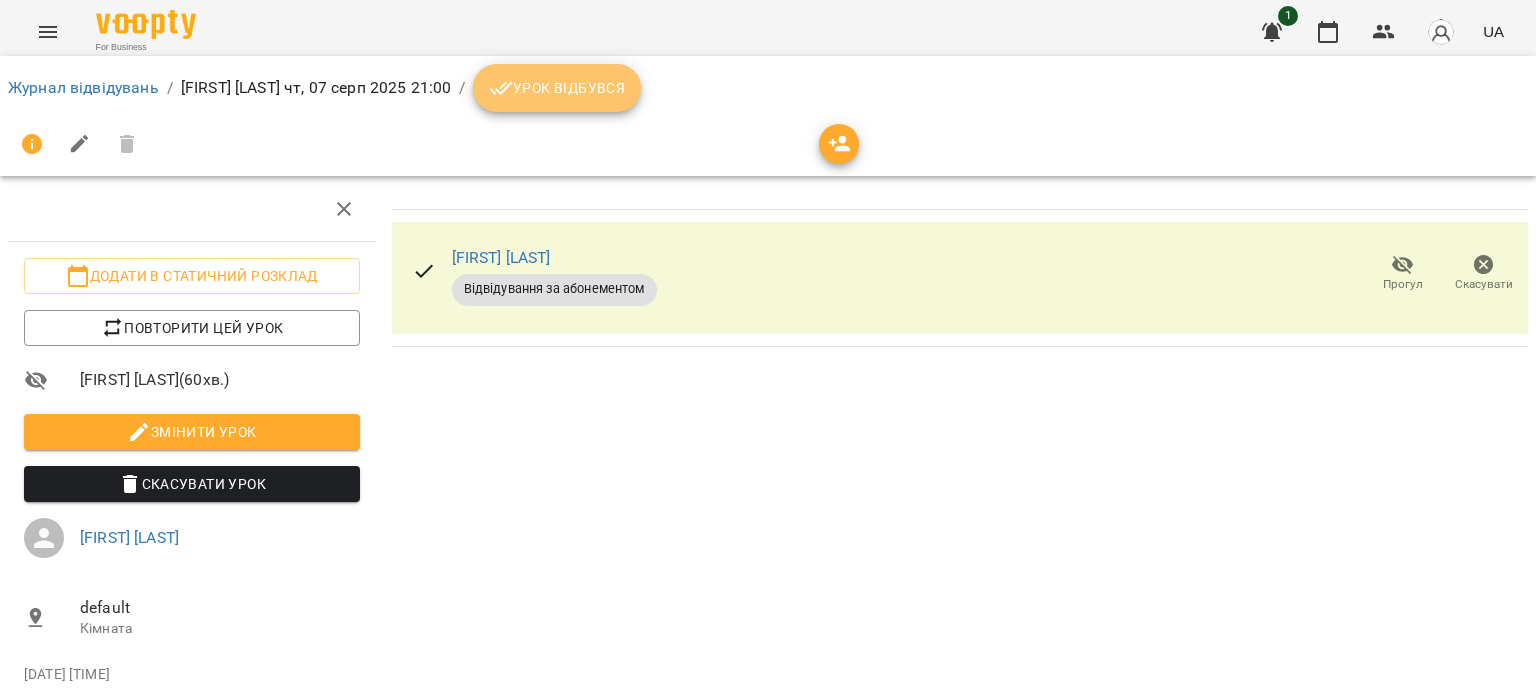 click on "Урок відбувся" at bounding box center [557, 88] 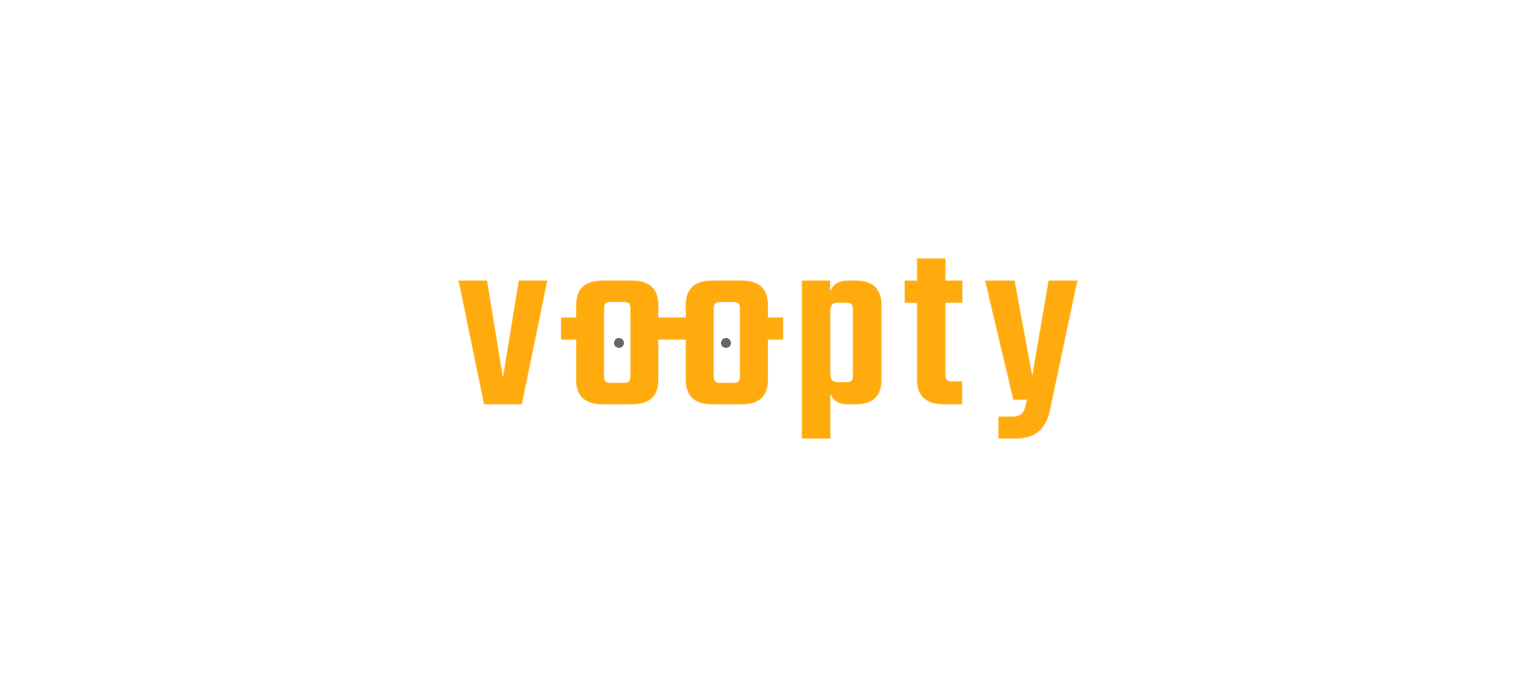 scroll, scrollTop: 0, scrollLeft: 0, axis: both 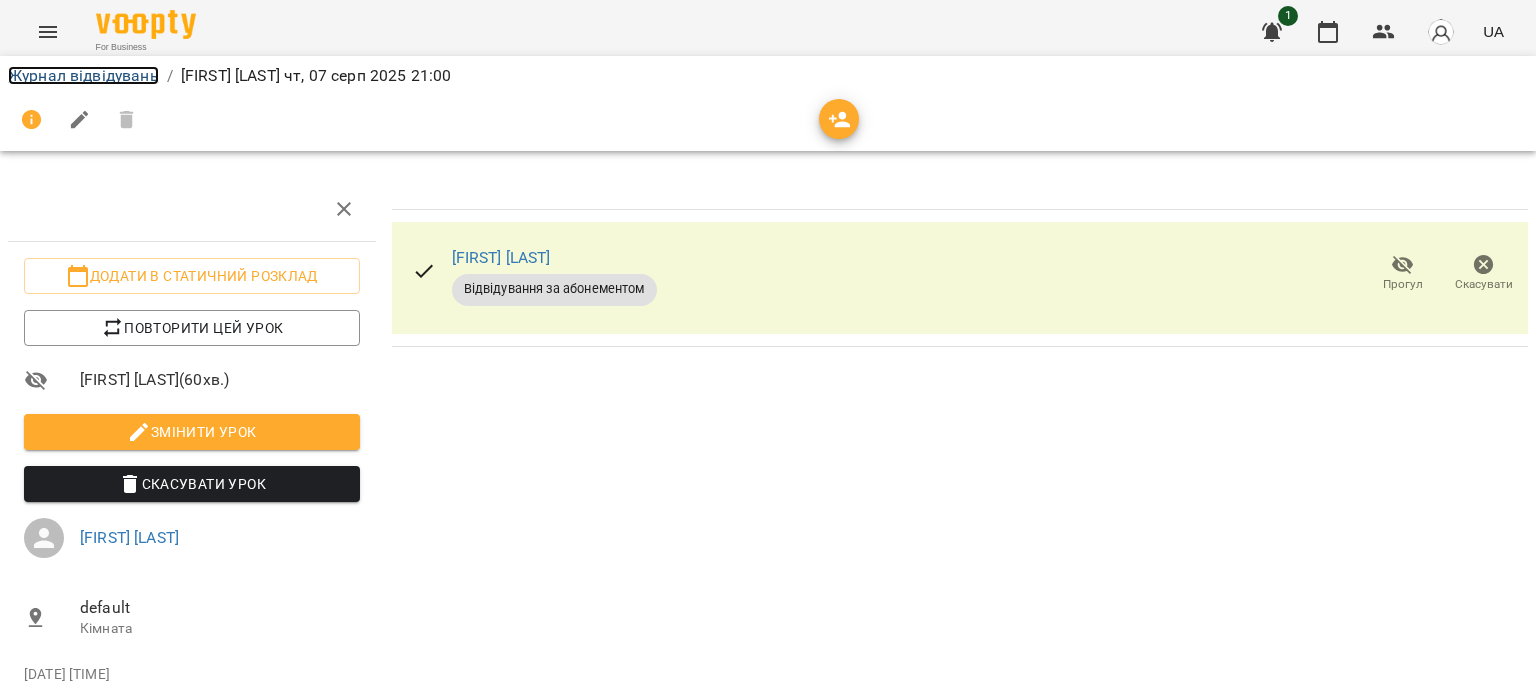 click on "Журнал відвідувань" at bounding box center (83, 75) 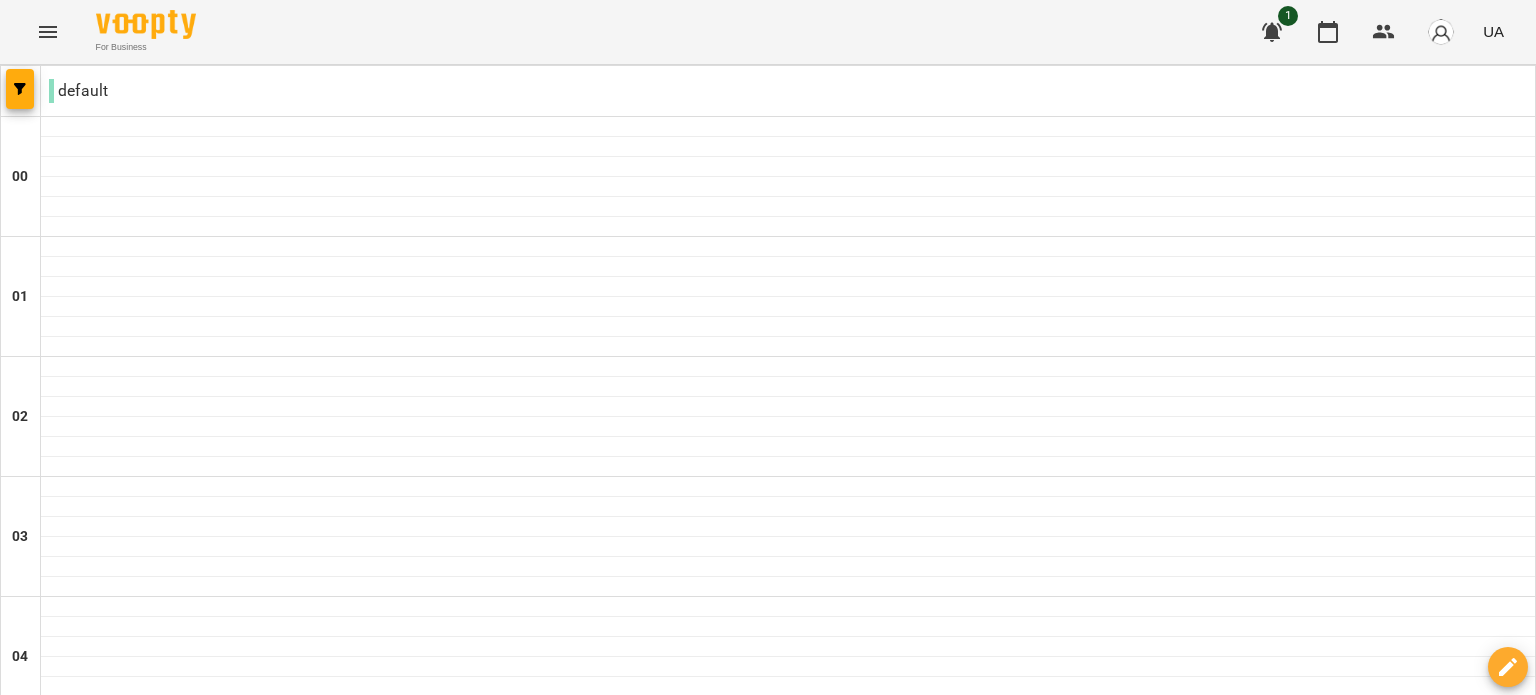 scroll, scrollTop: 2314, scrollLeft: 0, axis: vertical 